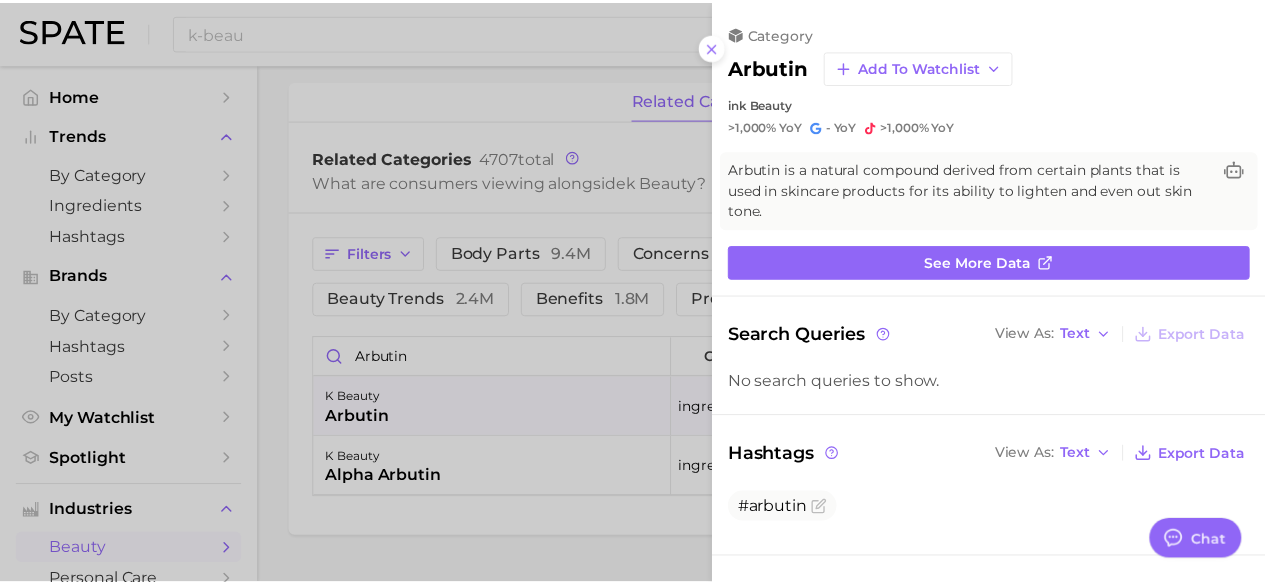 scroll, scrollTop: 0, scrollLeft: 0, axis: both 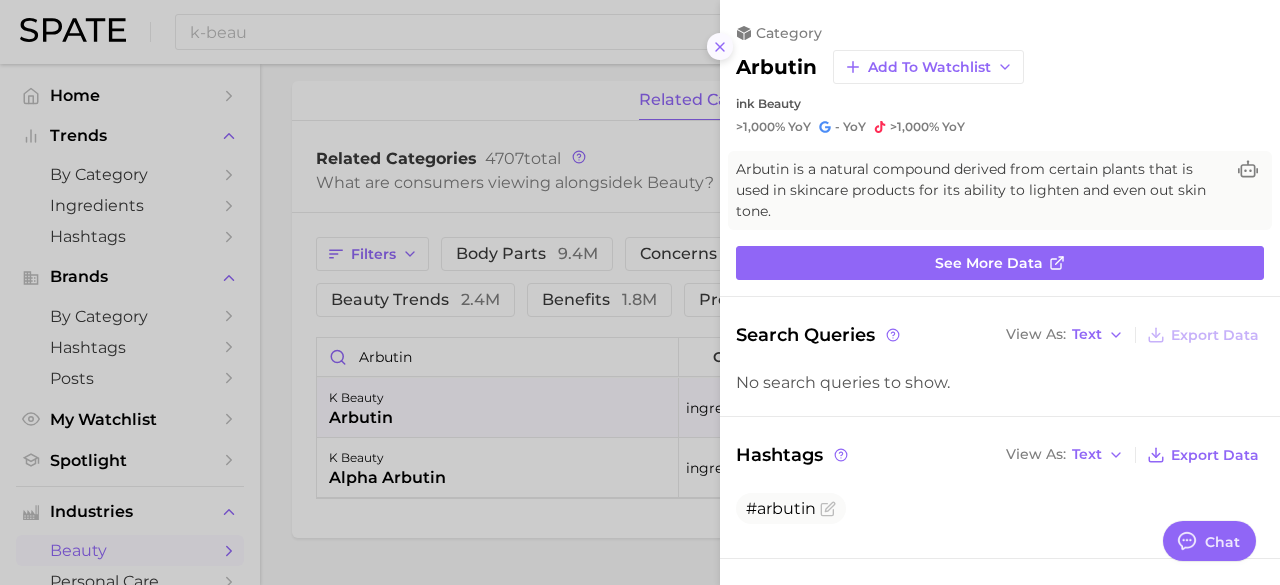 click at bounding box center [720, 46] 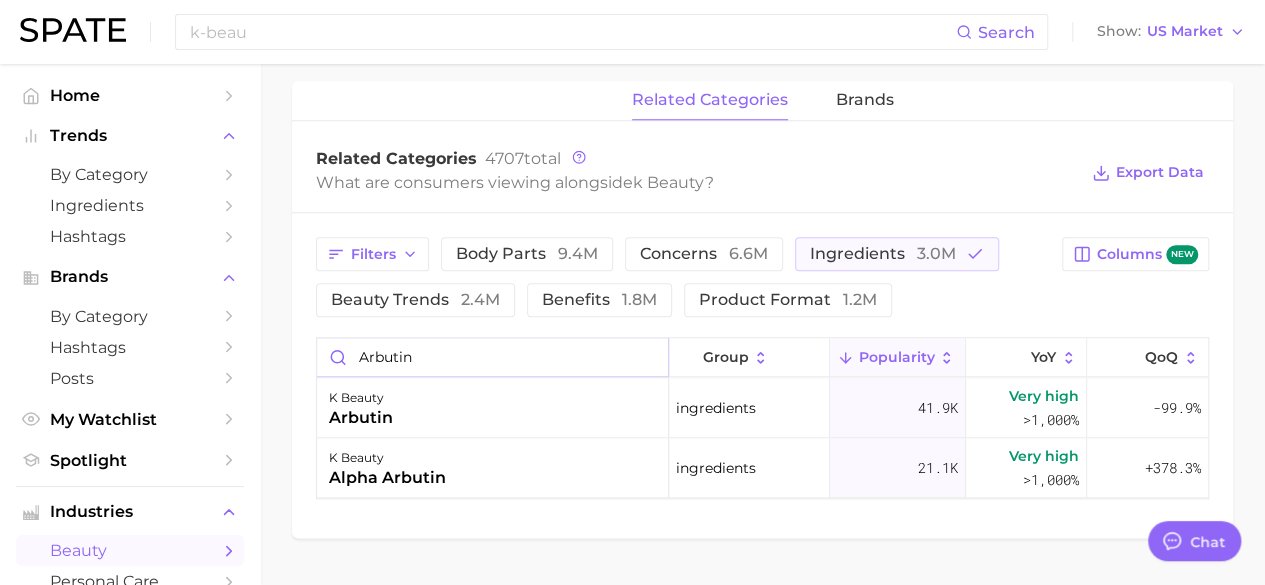 drag, startPoint x: 466, startPoint y: 353, endPoint x: 298, endPoint y: 361, distance: 168.19037 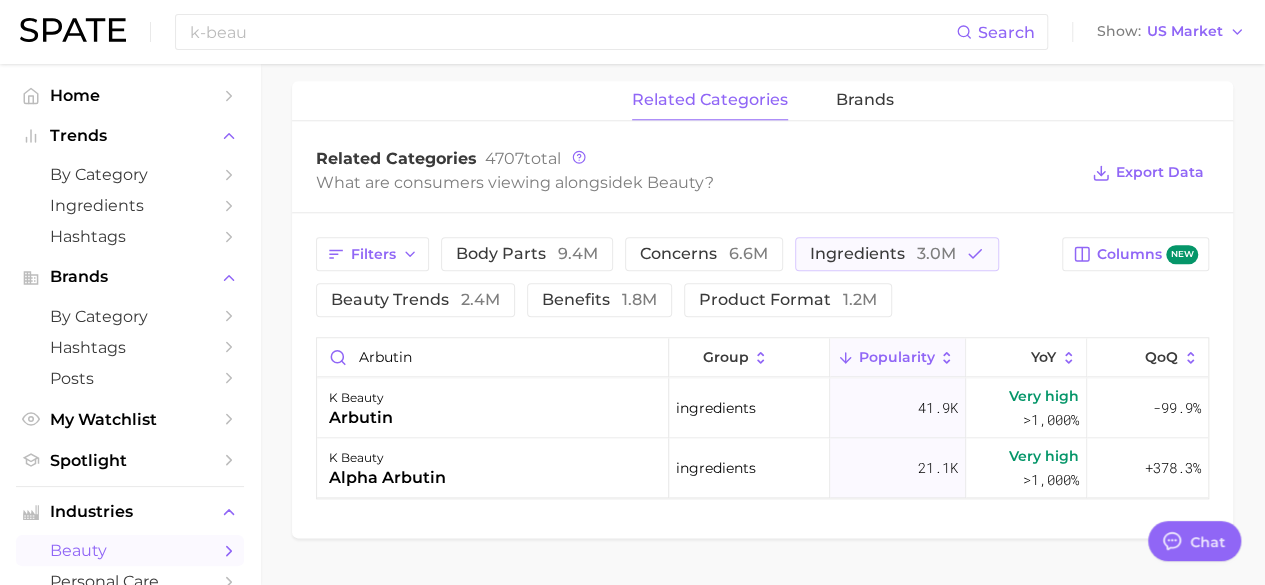 click on "1. skincare 2. face products 3. types of skincare 4. k beauty Overview Google TikTok Instagram Beta k beauty Add to Watchlist Export Data K-beauty refers to the Korean beauty trend characterized by innovative skincare products and multi-step beauty routines. Popularity sustained riser +40.0% combined YoY +21.1% GOOGLE YoY +40.7% TIKTOK YoY +30.6% Predicted  YoY 50.0m 100.0m 2023 2024 2025 2026 How big is this trend? Very High Popularity 70.6m avg.  monthly popularity Which platform is most popular? TikTok 96.9% popularity share How similar is this trend across platforms? Low Convergence 31.2% pop.  convergence Will it last? Very Likely +30.6% pop.  predicted growth related categories brands Related Categories 4707  total What are consumers viewing alongside  k beauty ? Export Data Filters body parts   9.4m concerns   6.6m ingredients   3.0m beauty trends   2.4m benefits   1.8m product format   1.2m Columns new arbutin group Popularity YoY QoQ k beauty arbutin ingredients 41.9k Very high >1,000% -99.9% 21.1k" at bounding box center [762, -105] 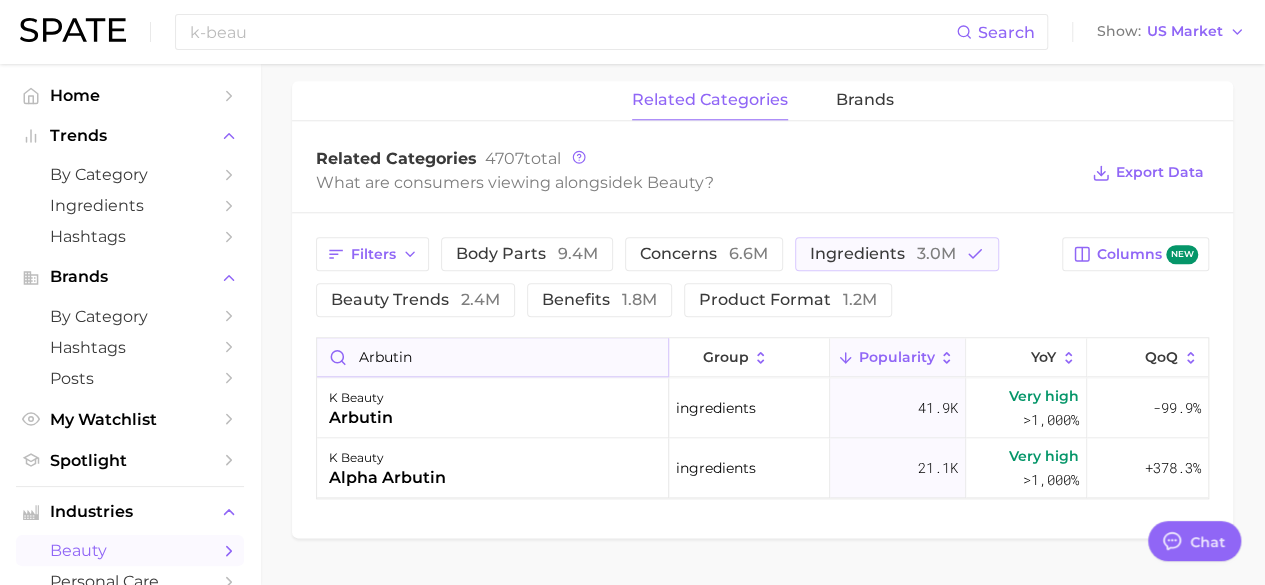 click on "arbutin" at bounding box center [492, 357] 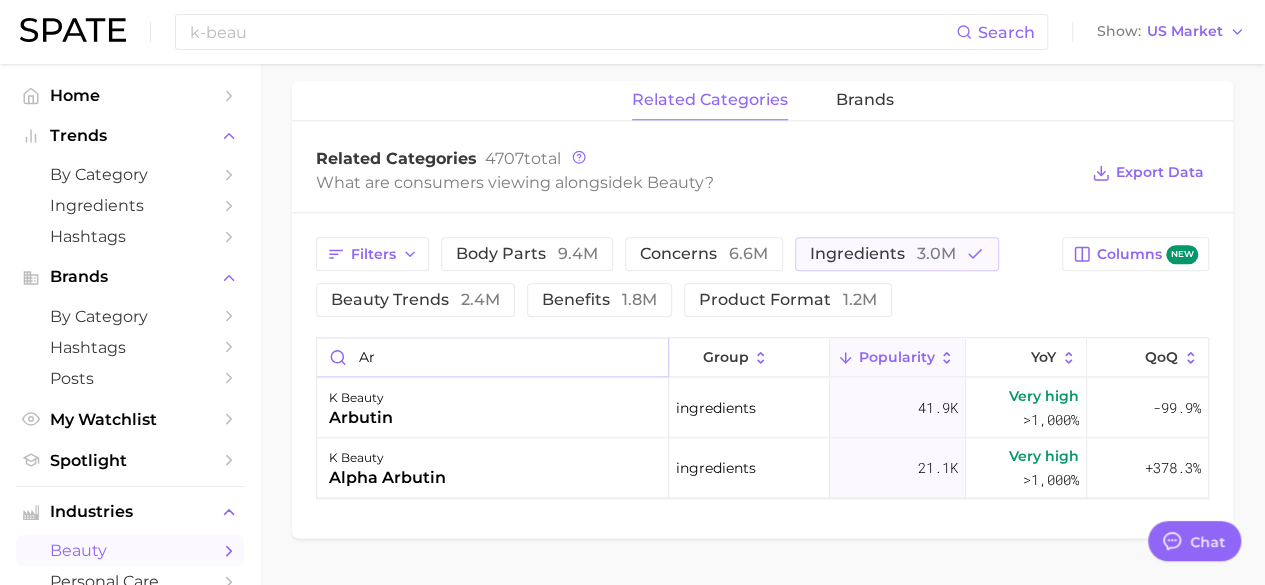 type on "a" 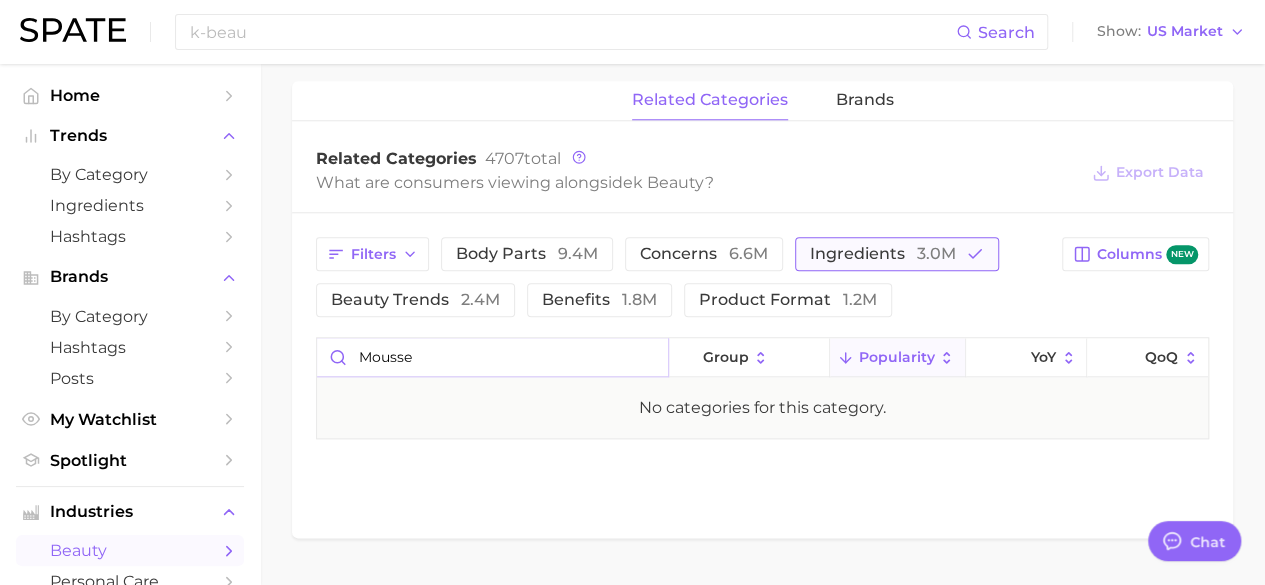 type on "mousse" 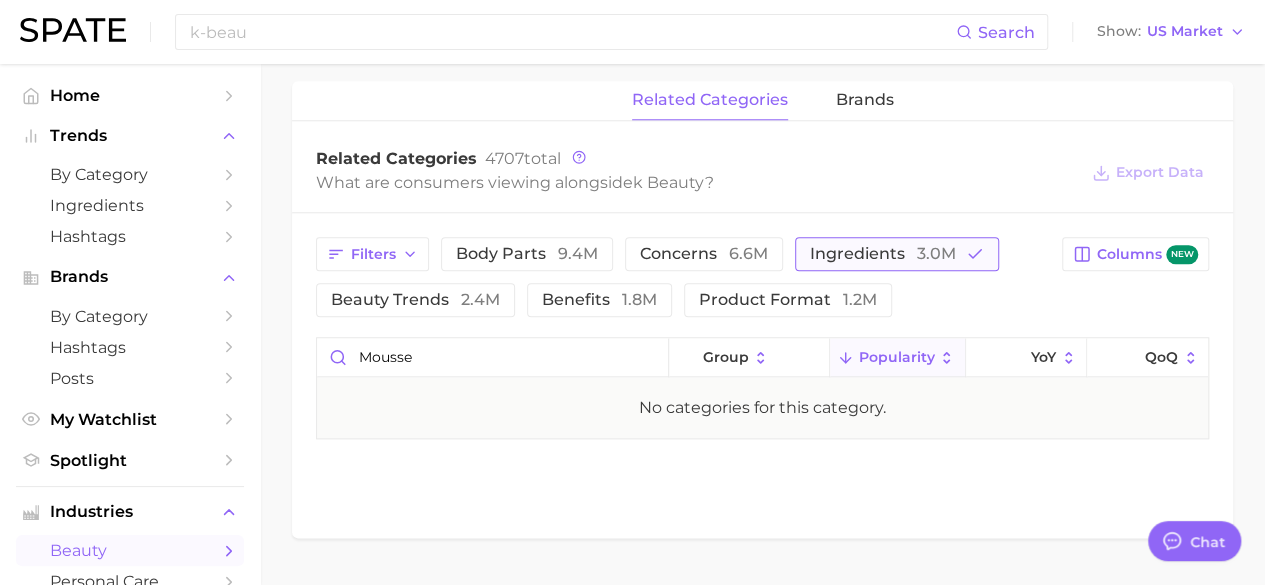 click on "ingredients   3.0m" at bounding box center [897, 254] 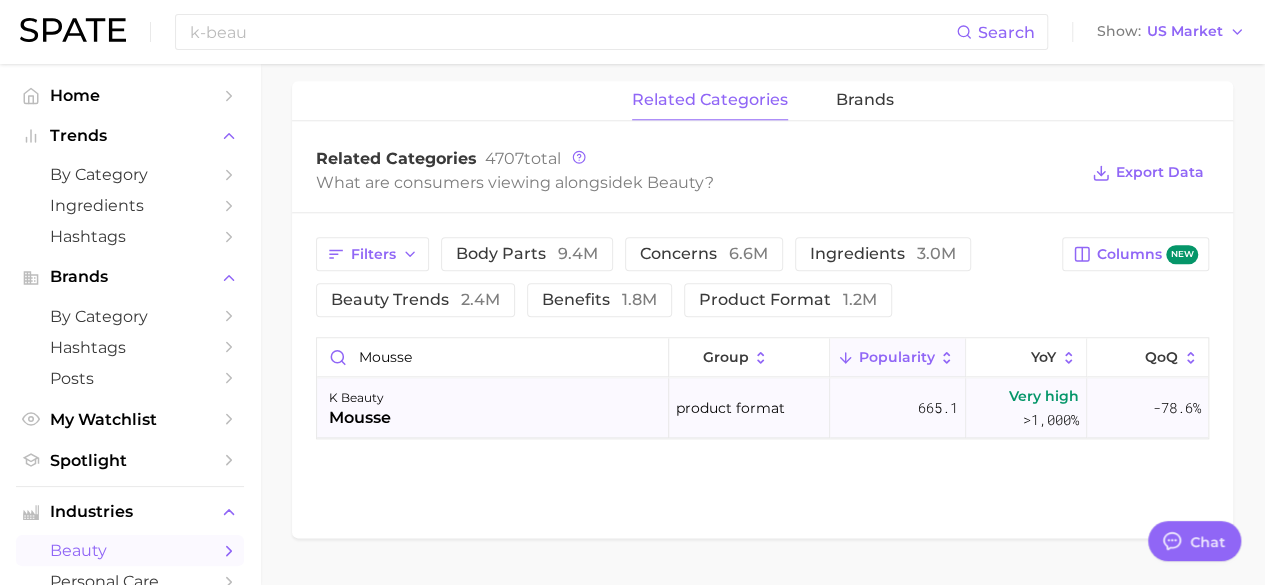click on "mousse" at bounding box center [360, 418] 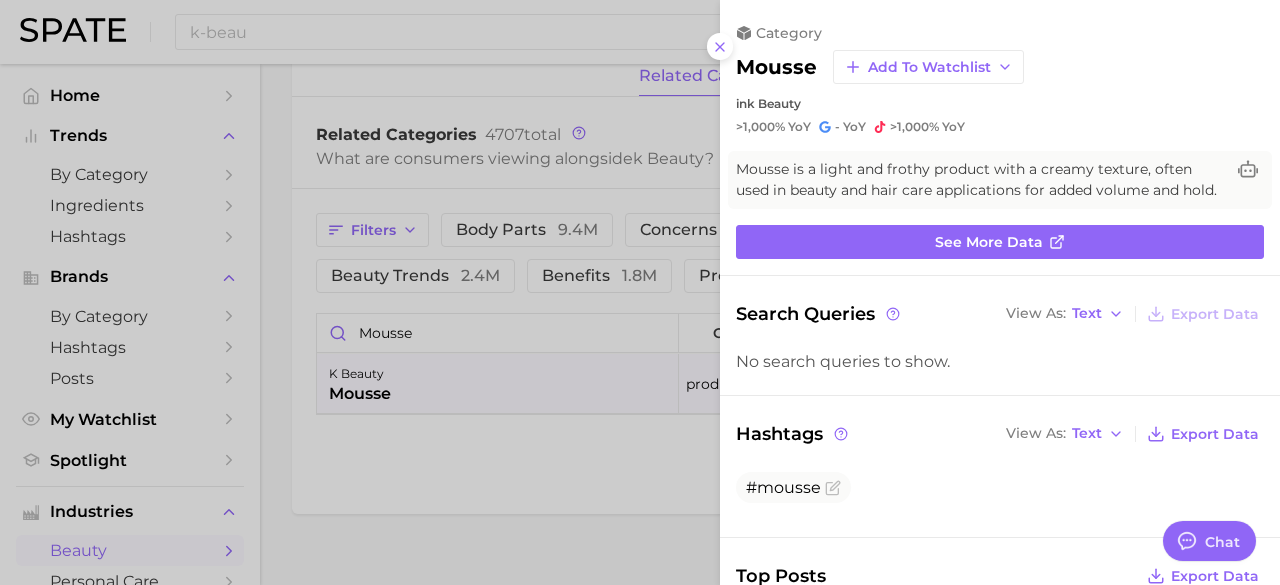 scroll, scrollTop: 0, scrollLeft: 0, axis: both 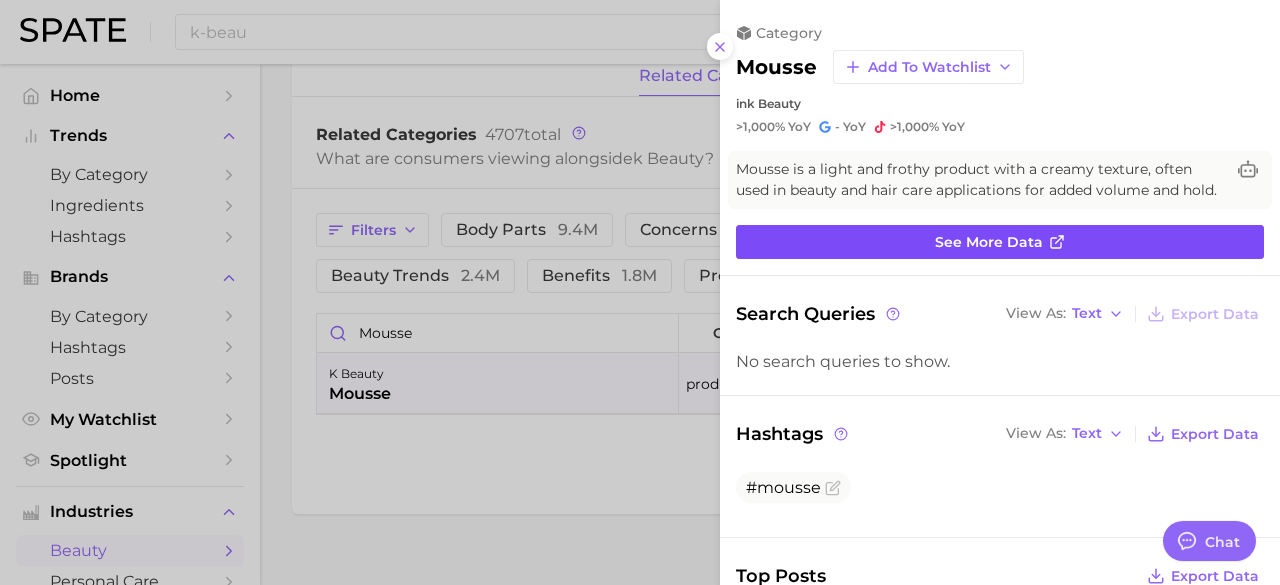 click on "See more data" at bounding box center [1000, 242] 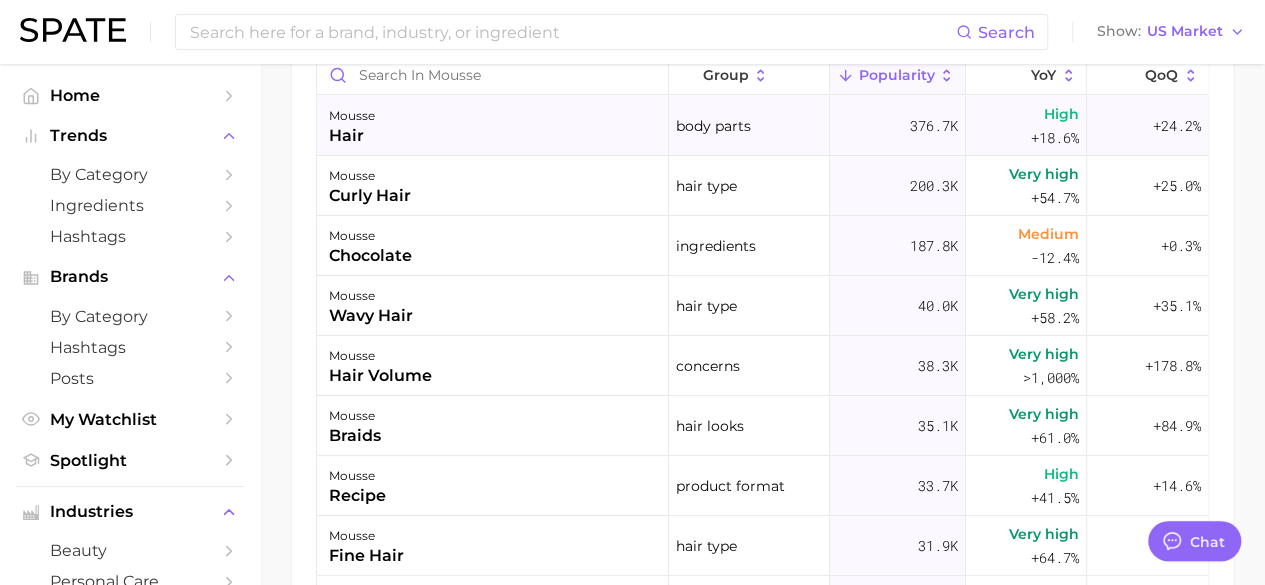 scroll, scrollTop: 1200, scrollLeft: 0, axis: vertical 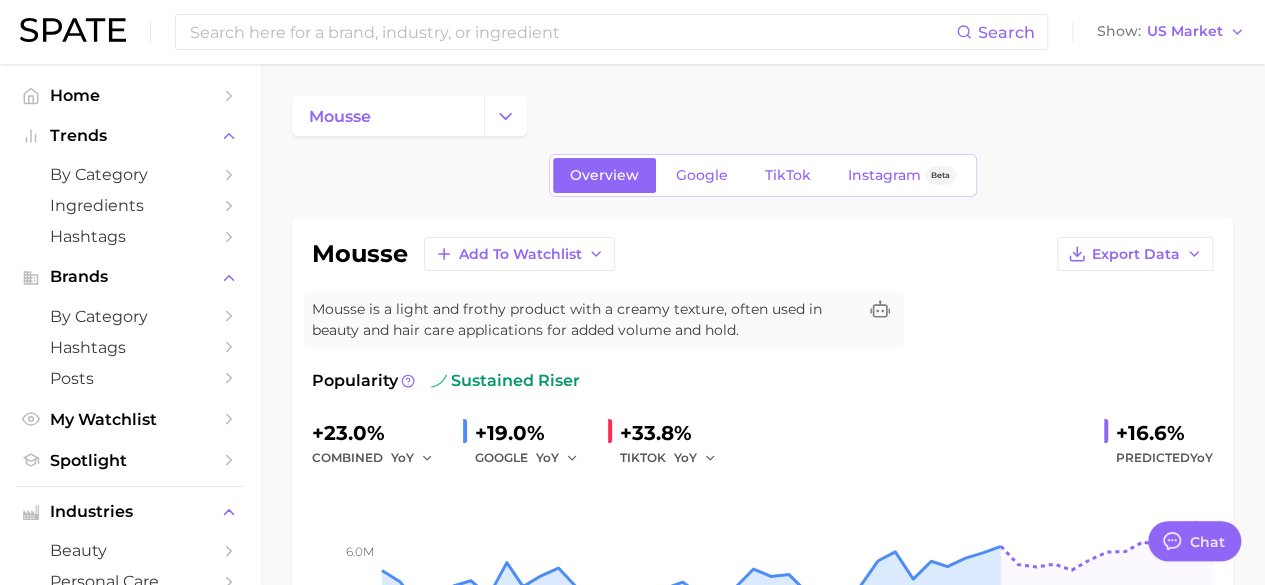 type on "k-beau" 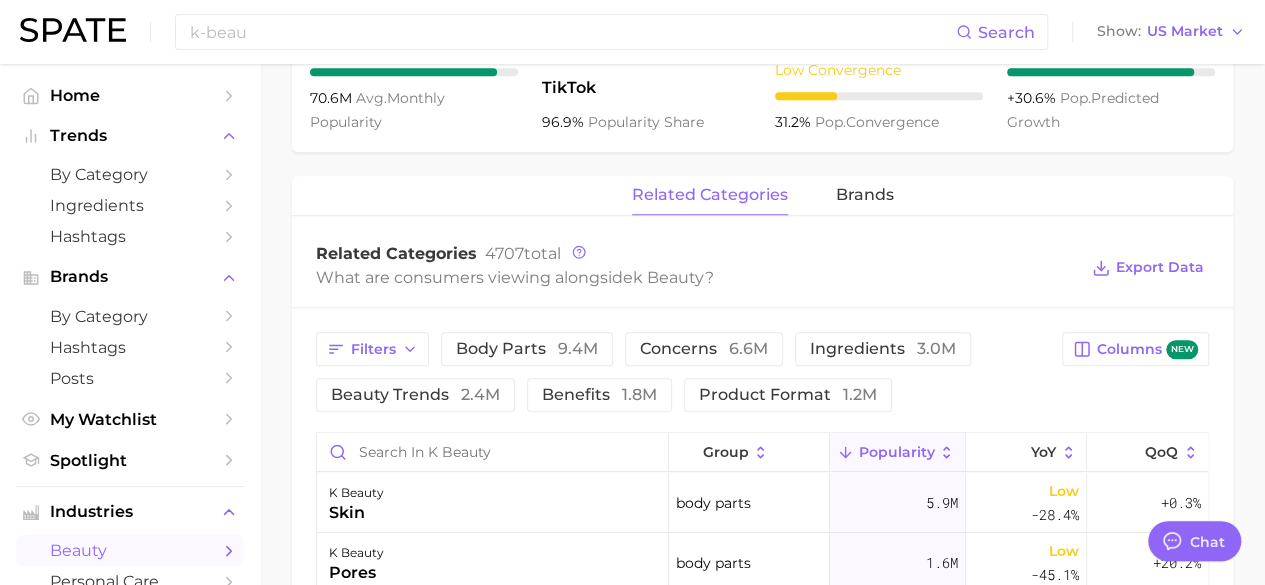 scroll, scrollTop: 936, scrollLeft: 0, axis: vertical 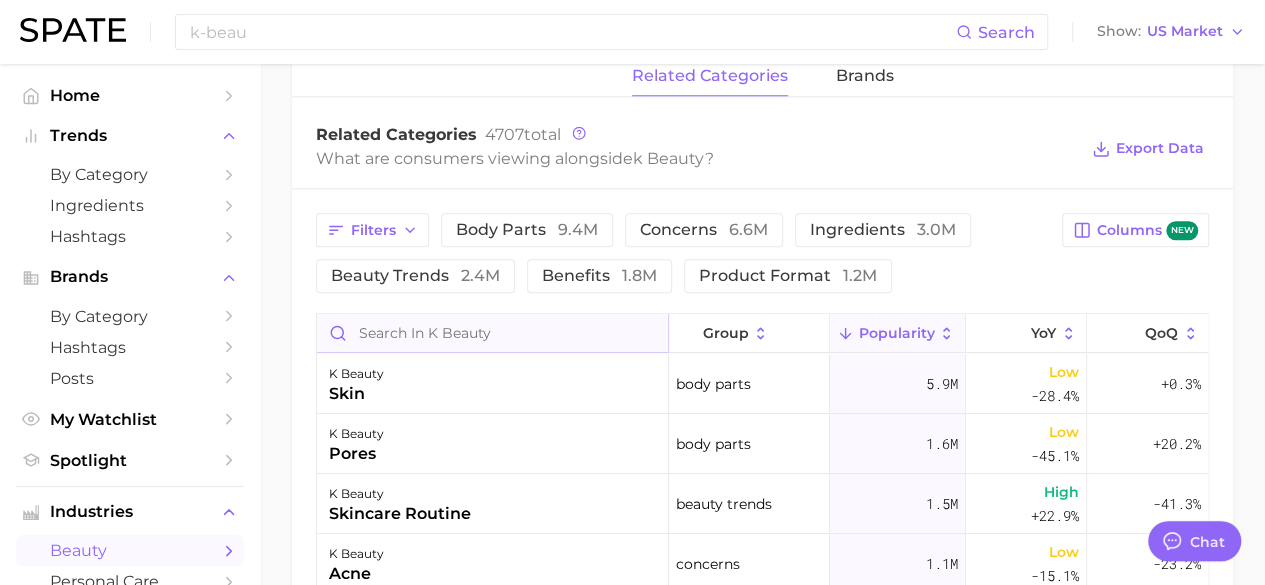 click at bounding box center [492, 333] 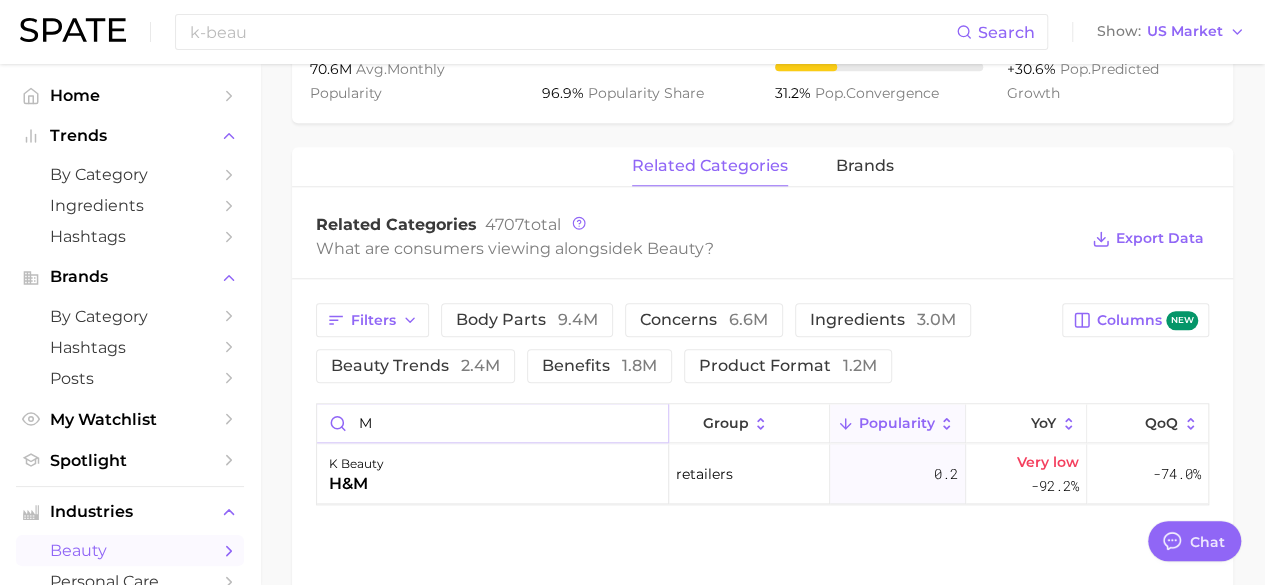scroll, scrollTop: 865, scrollLeft: 0, axis: vertical 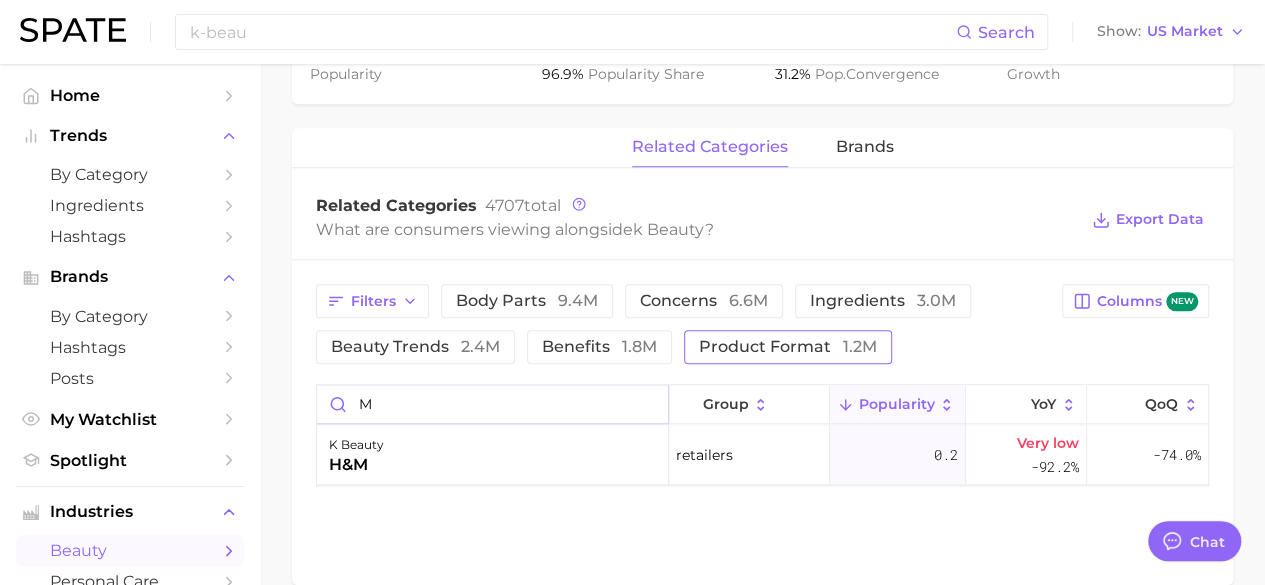 type on "m" 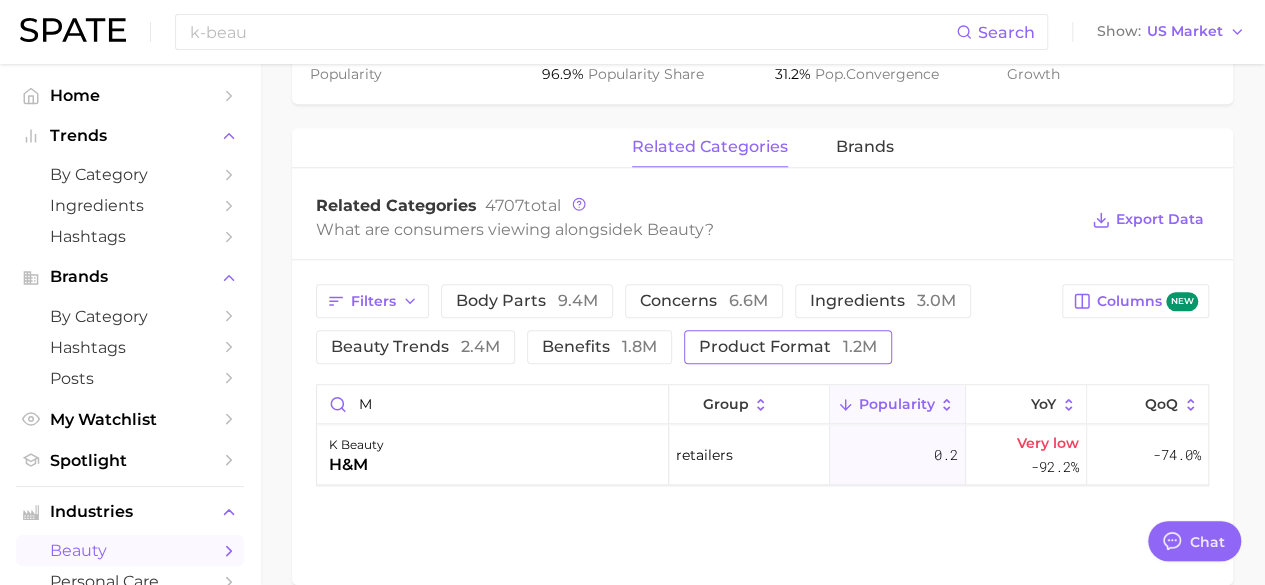 click on "product format   1.2m" at bounding box center (788, 347) 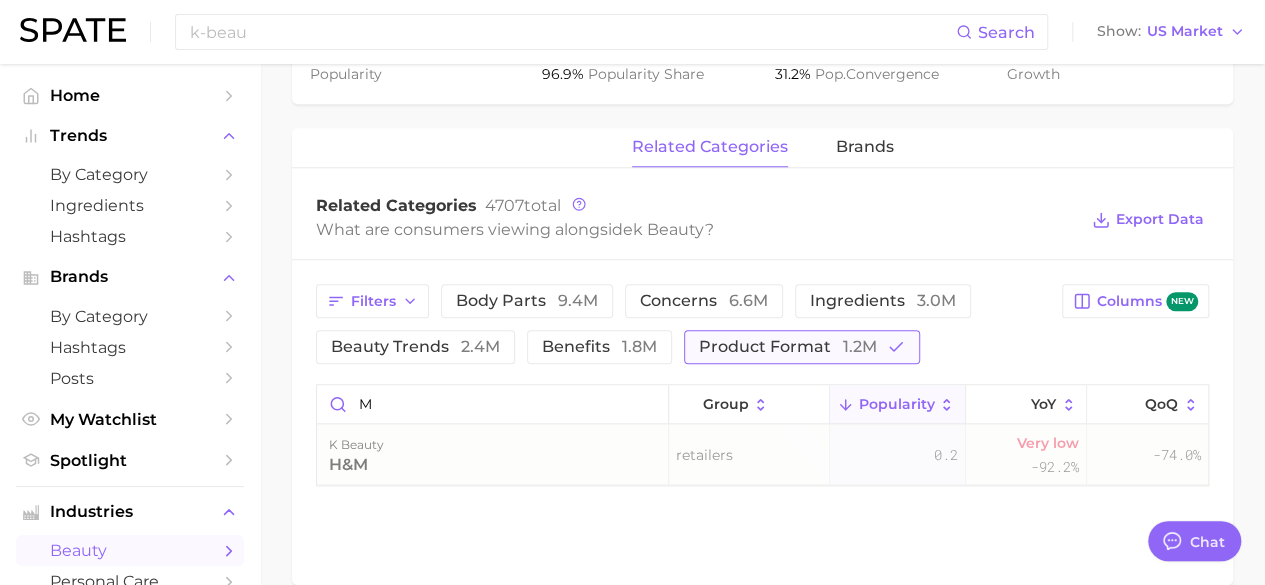 click on "product format   1.2m" at bounding box center (788, 347) 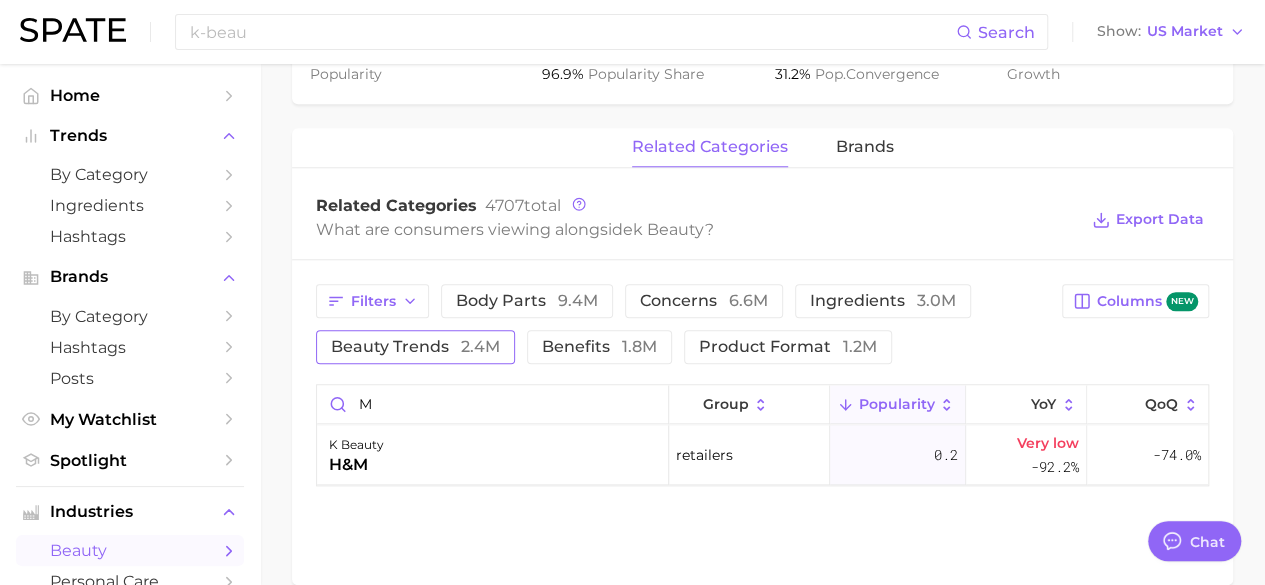 click on "beauty trends   2.4m" at bounding box center [415, 347] 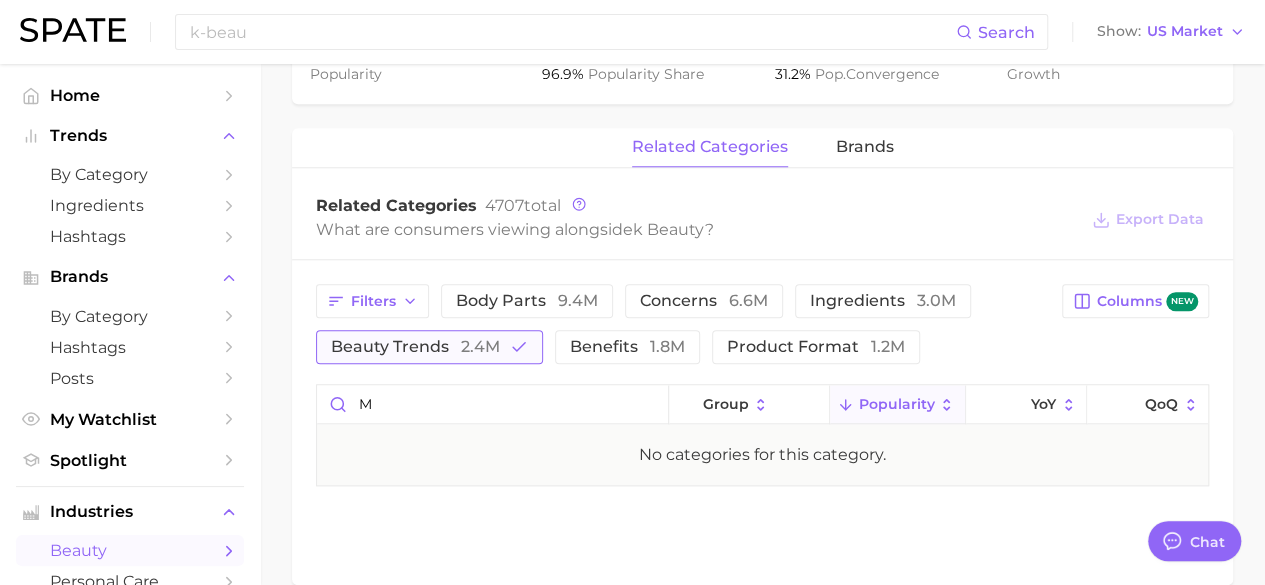 click on "beauty trends   2.4m" at bounding box center (415, 347) 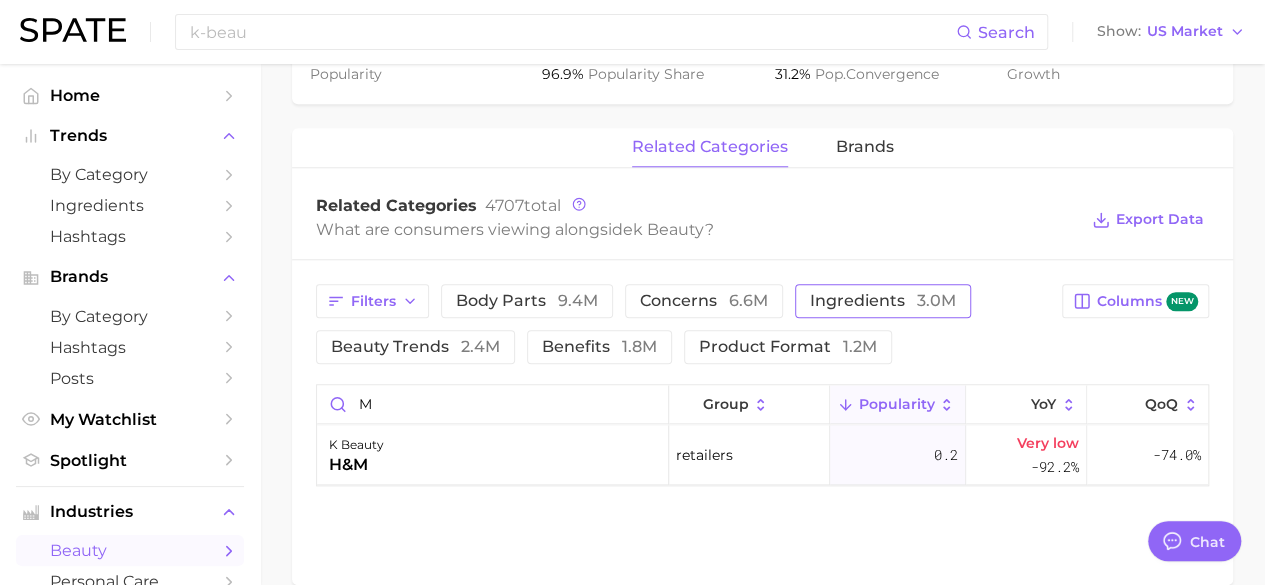 click on "ingredients   3.0m" at bounding box center (883, 301) 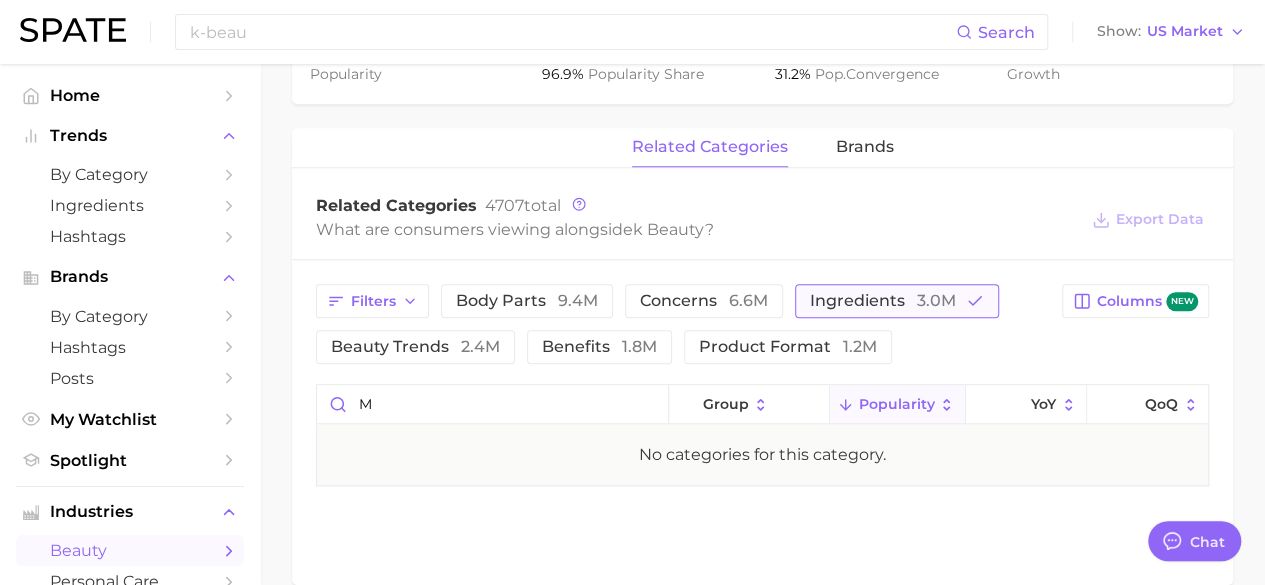 click on "ingredients   3.0m" at bounding box center (883, 301) 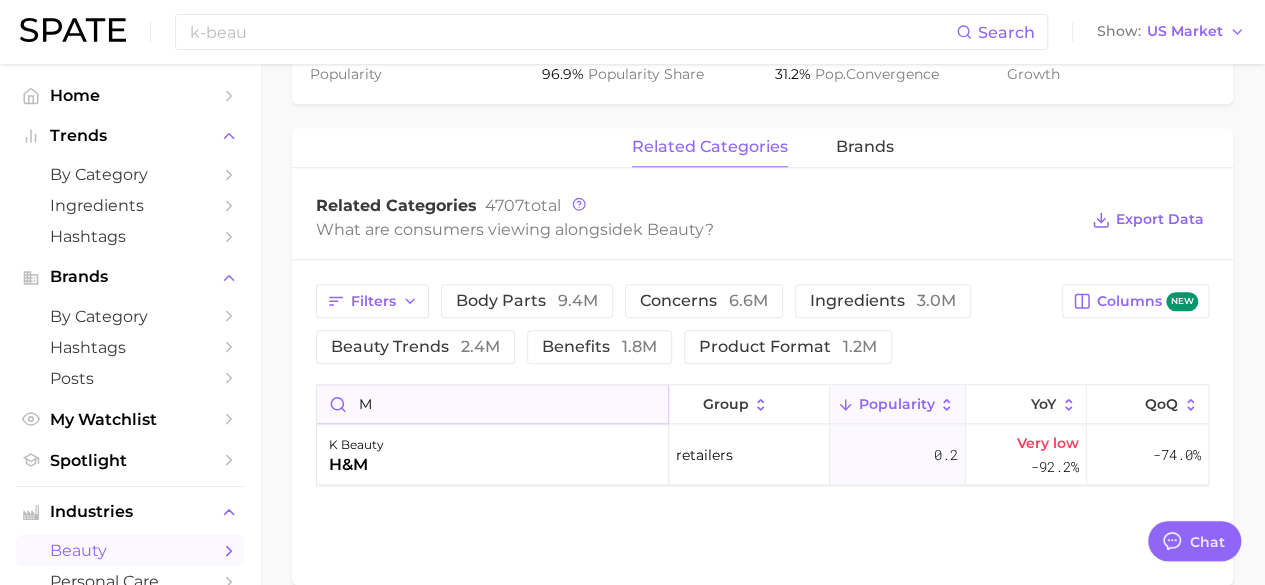 click on "m" at bounding box center [492, 404] 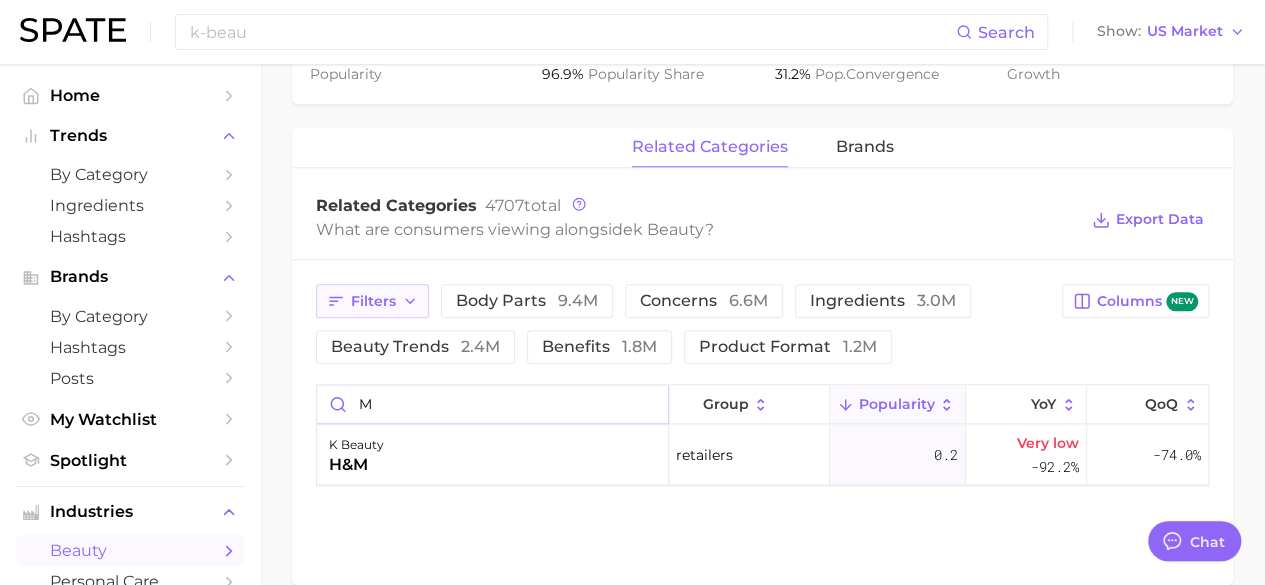click 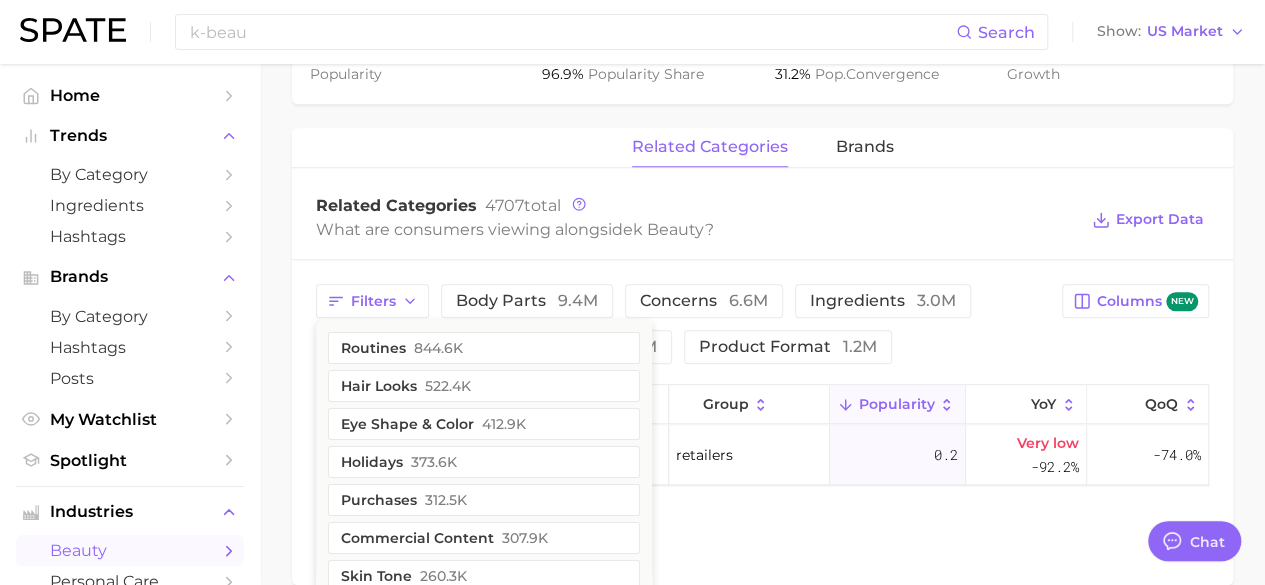 click on "Related Categories 4707  total What are consumers viewing alongside  k beauty ? Export Data" at bounding box center [762, 220] 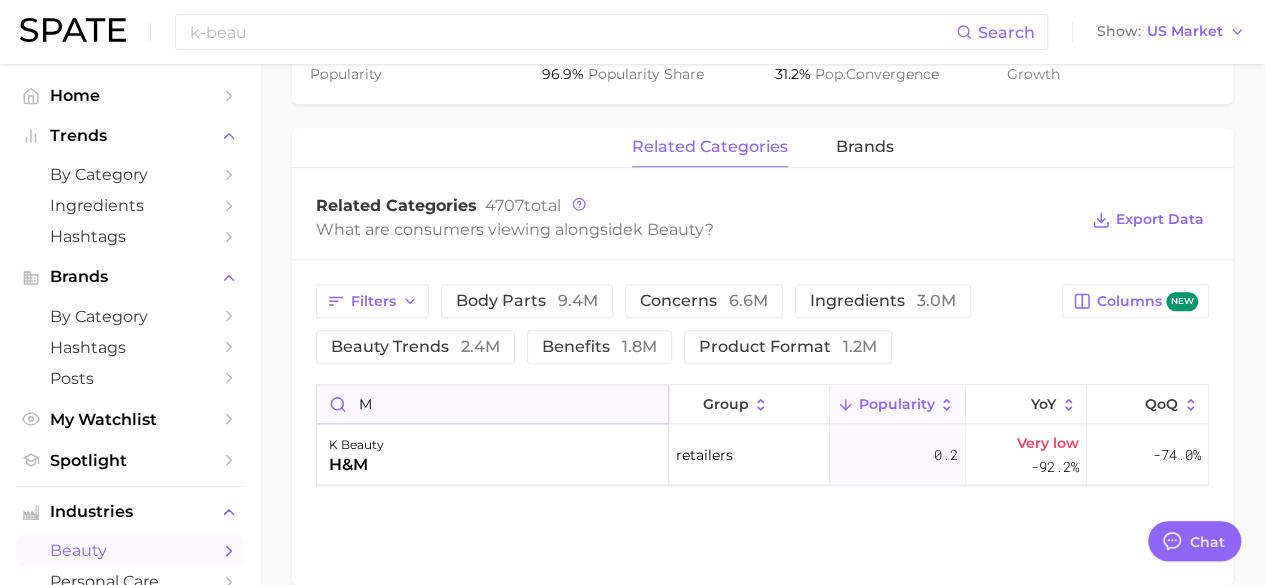 click on "m" at bounding box center [492, 404] 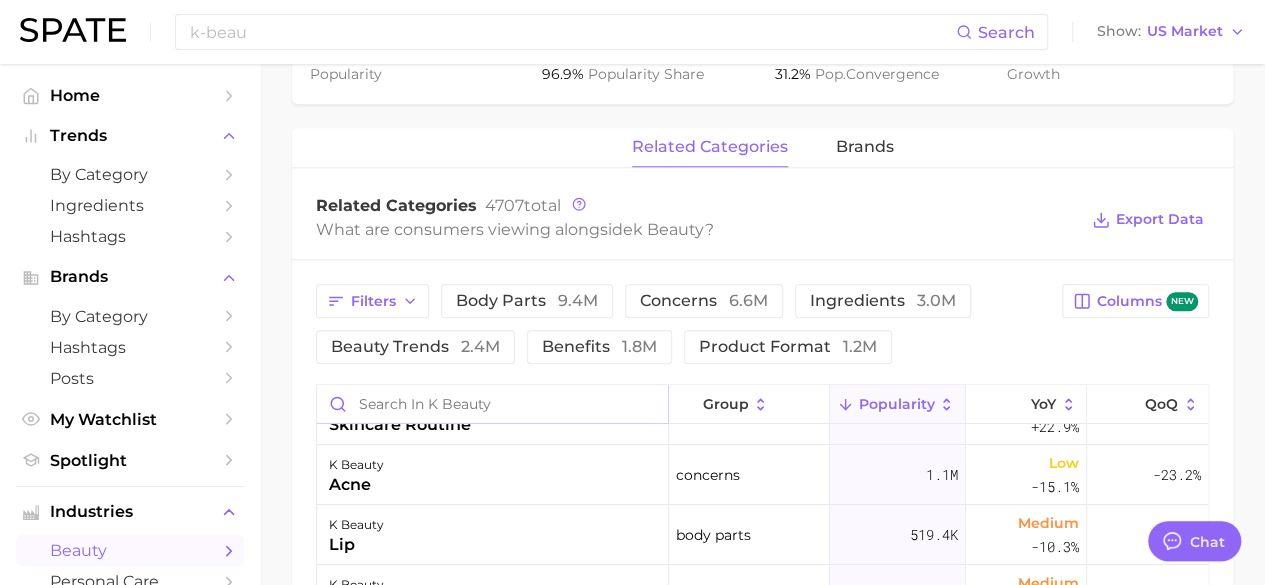 scroll, scrollTop: 0, scrollLeft: 0, axis: both 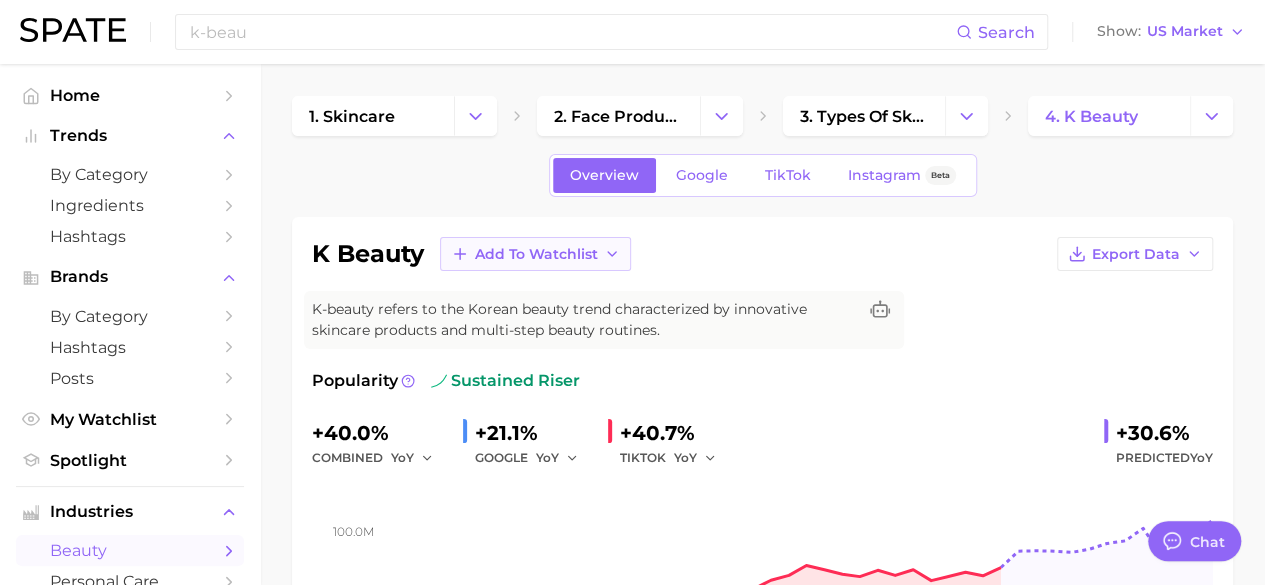 click on "Add to Watchlist" at bounding box center [536, 254] 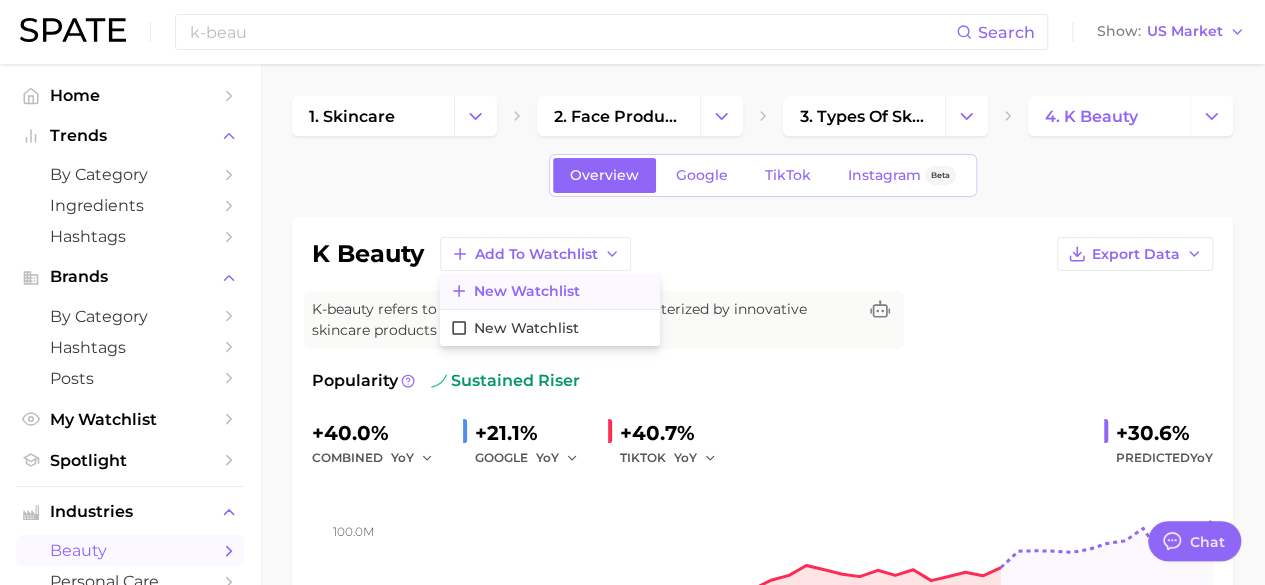 click on "New Watchlist" at bounding box center [527, 291] 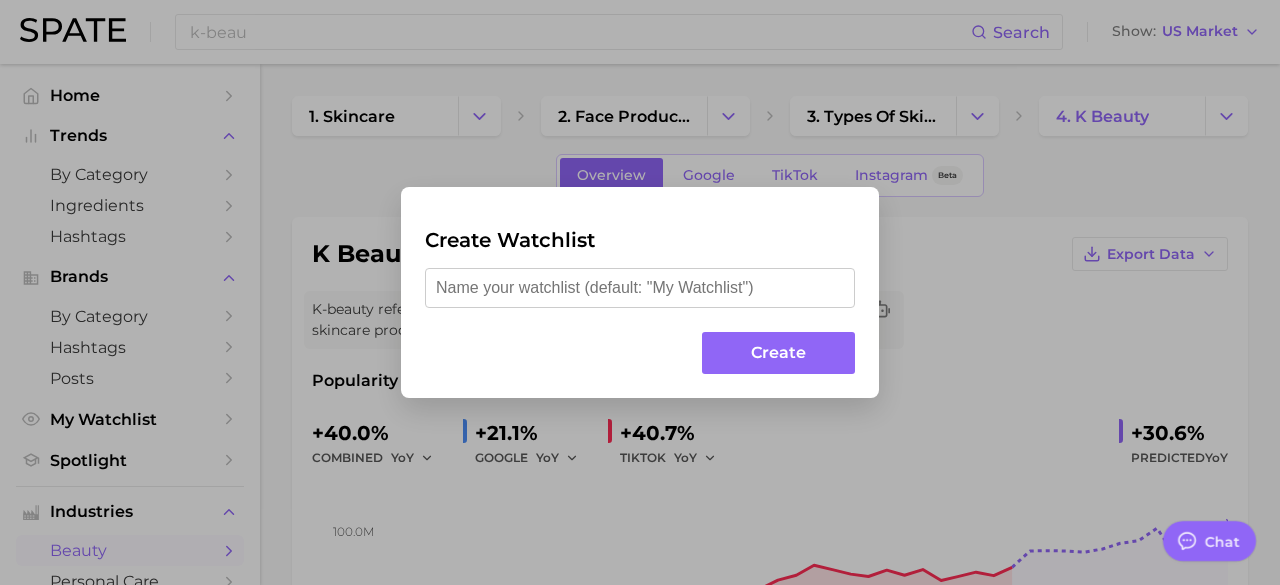 click on "Create Watchlist Create" at bounding box center (640, 292) 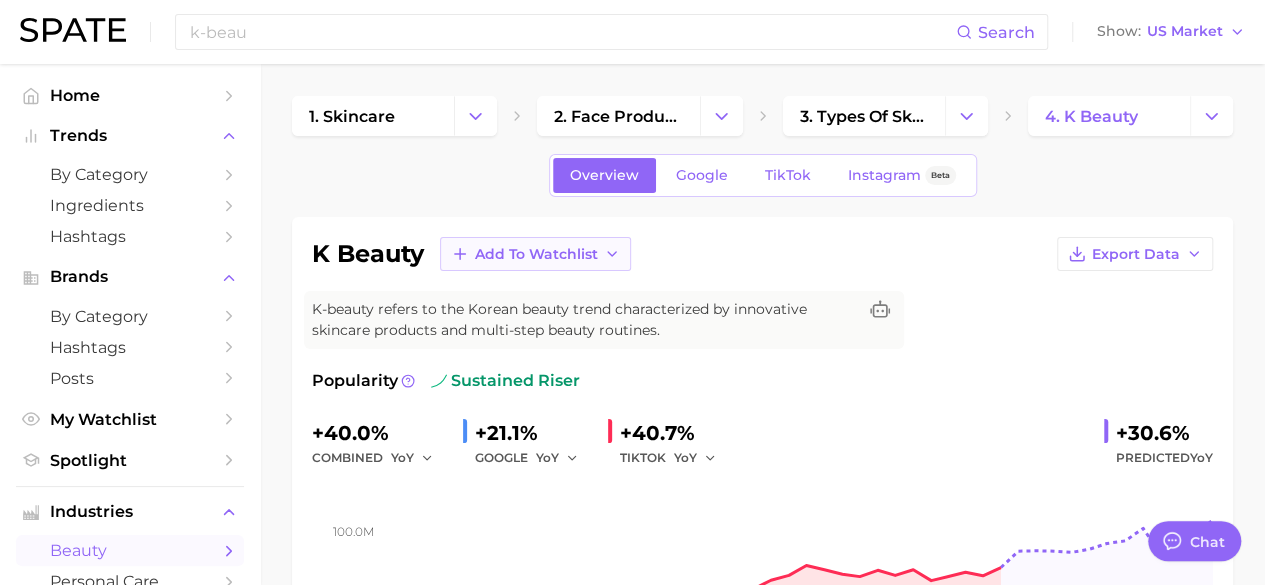 click on "Add to Watchlist" at bounding box center [536, 254] 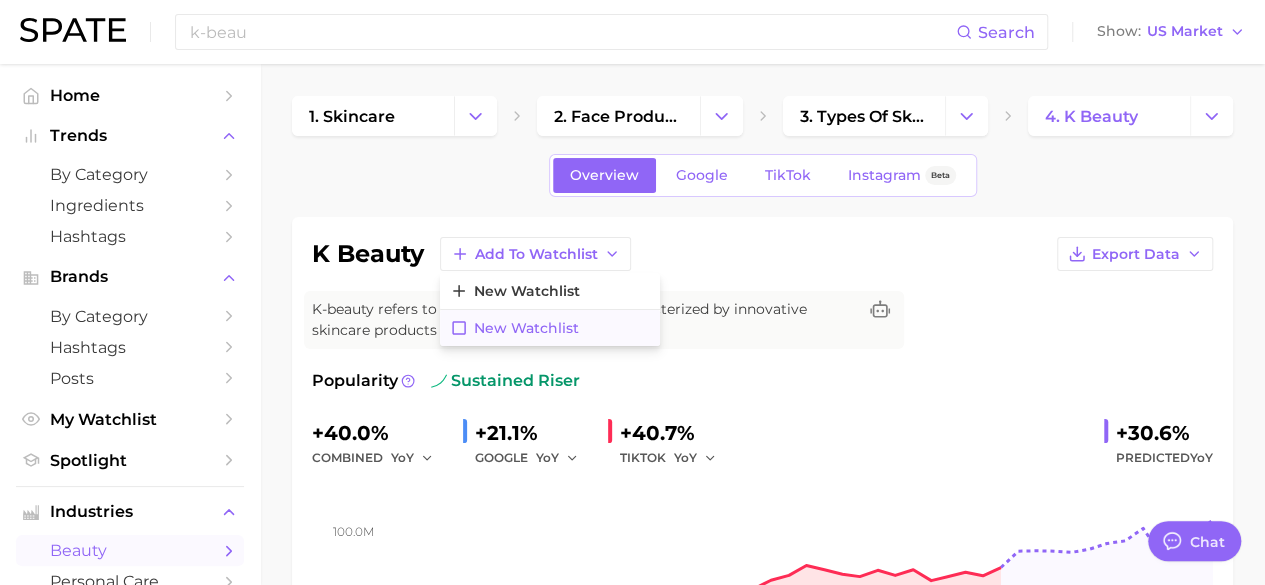 click on "New Watchlist" at bounding box center [526, 328] 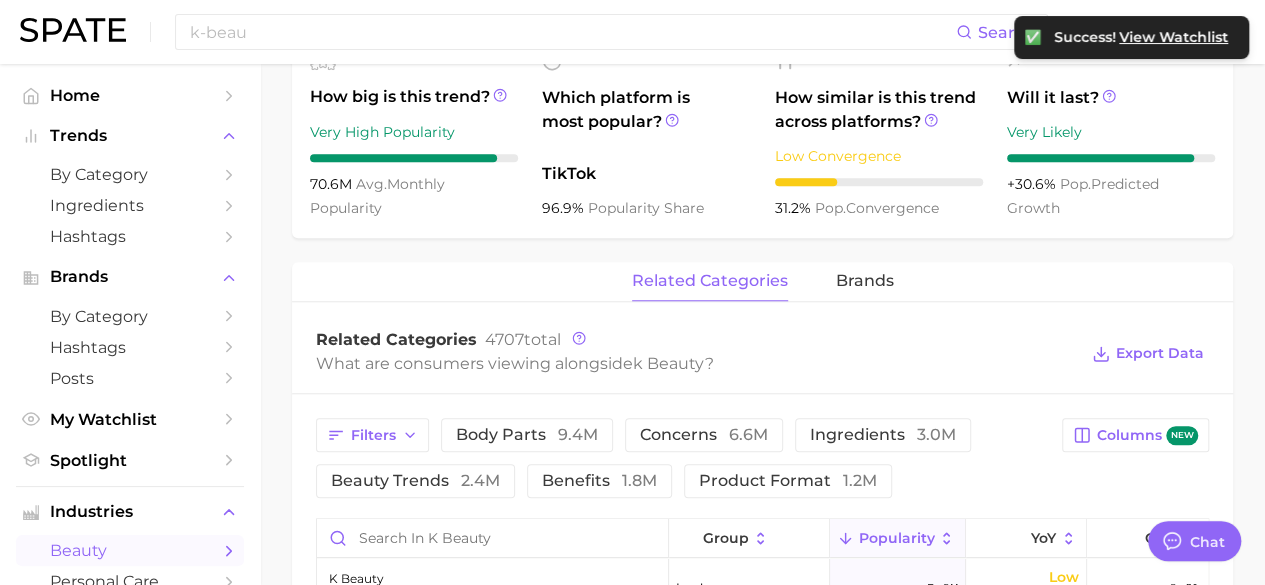 scroll, scrollTop: 1000, scrollLeft: 0, axis: vertical 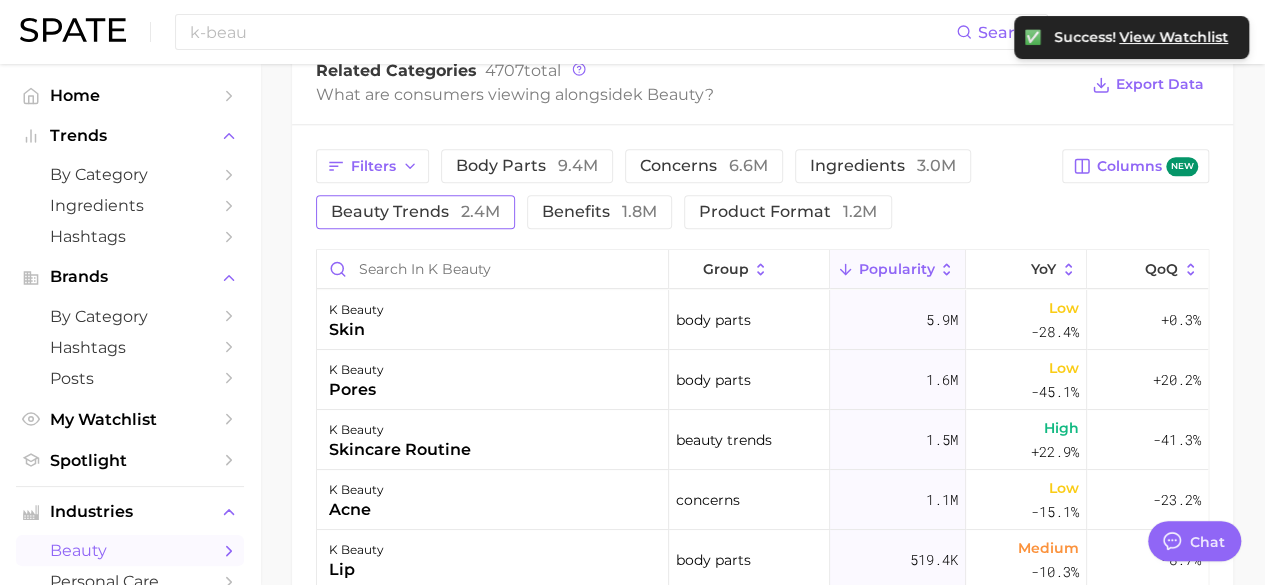 click on "beauty trends   2.4m" at bounding box center [415, 212] 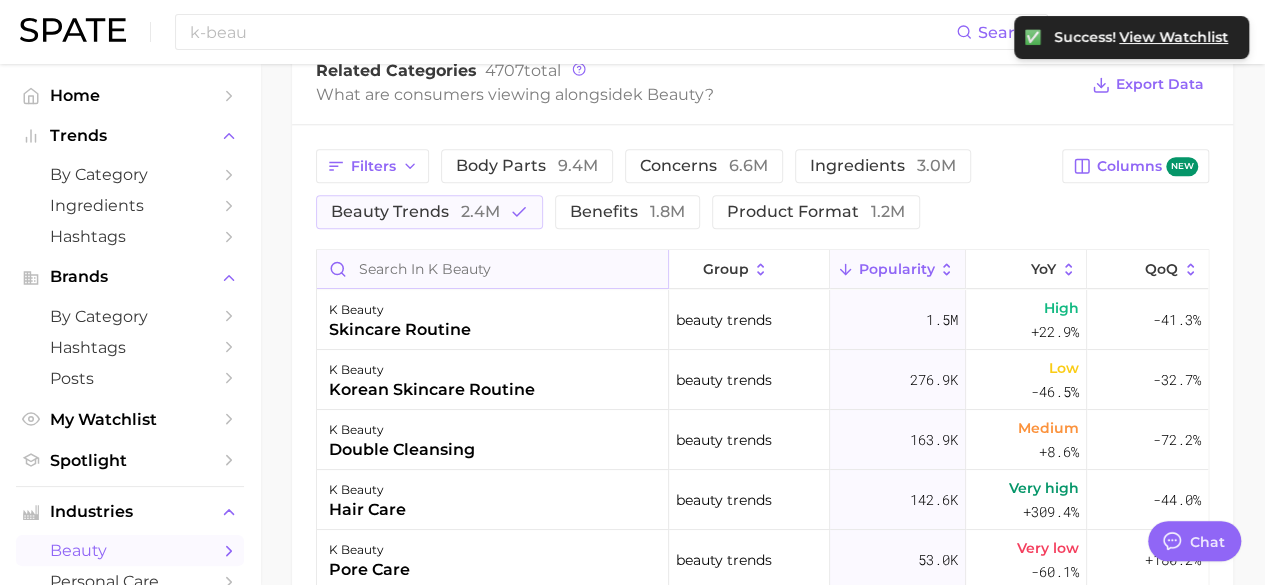 click at bounding box center (492, 269) 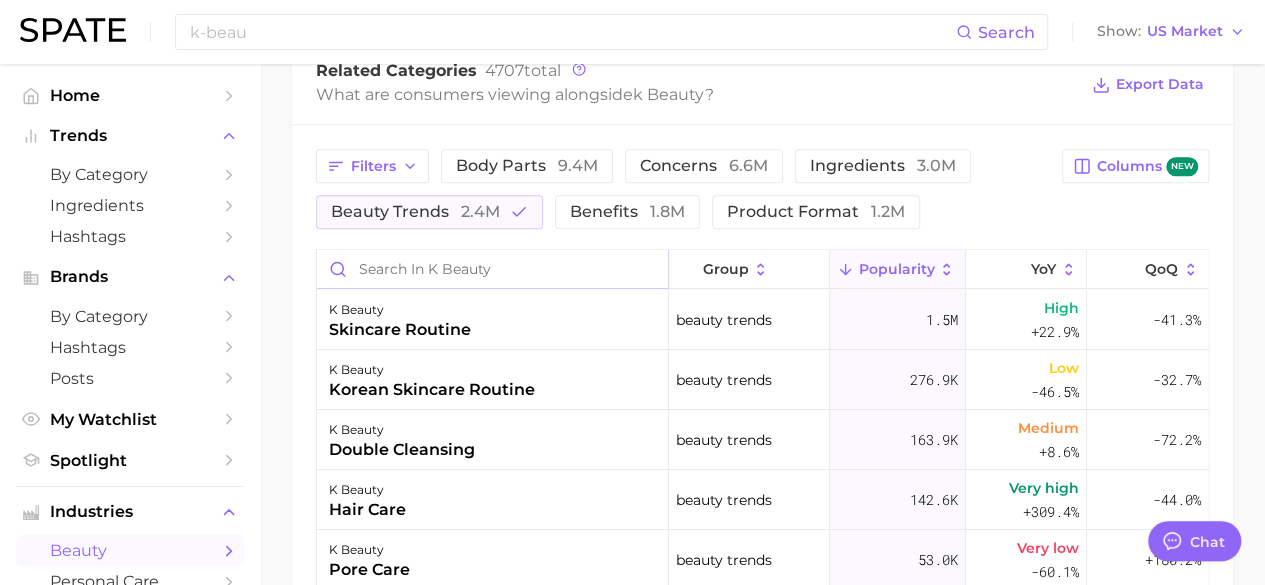 type on "m" 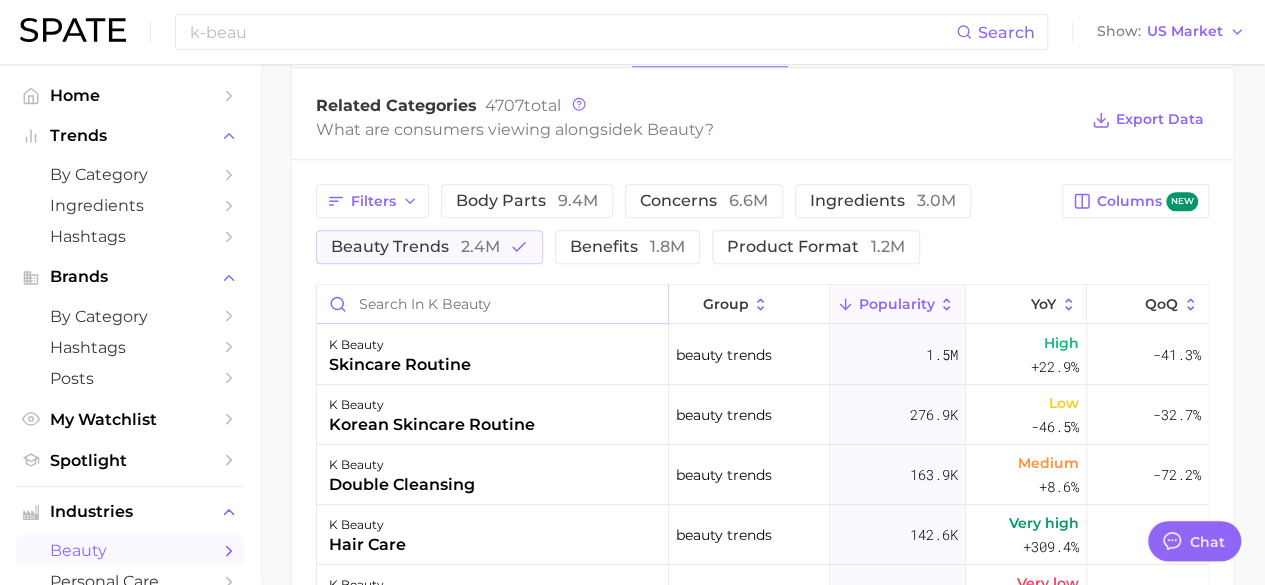 scroll, scrollTop: 1000, scrollLeft: 0, axis: vertical 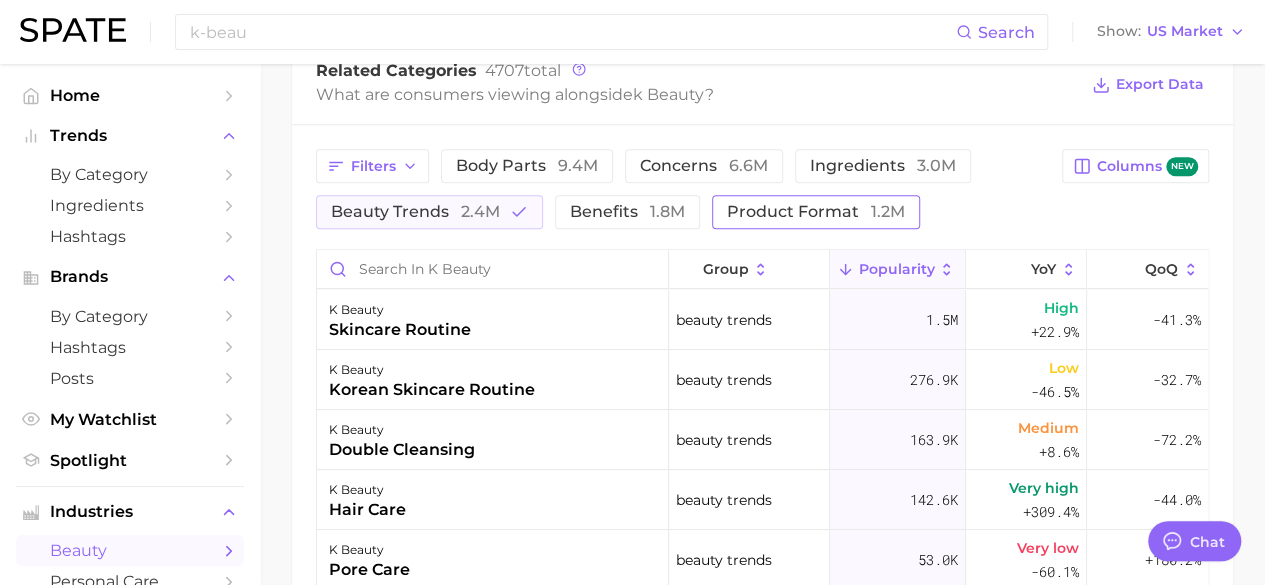 click on "product format   1.2m" at bounding box center (816, 212) 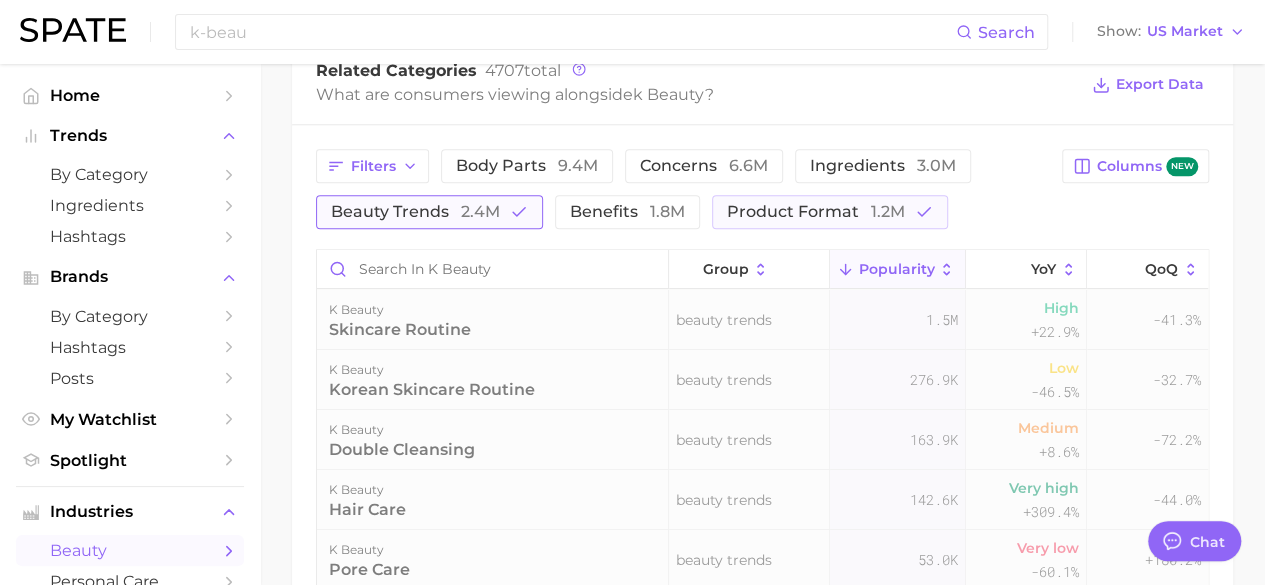 click on "beauty trends   2.4m" at bounding box center [415, 212] 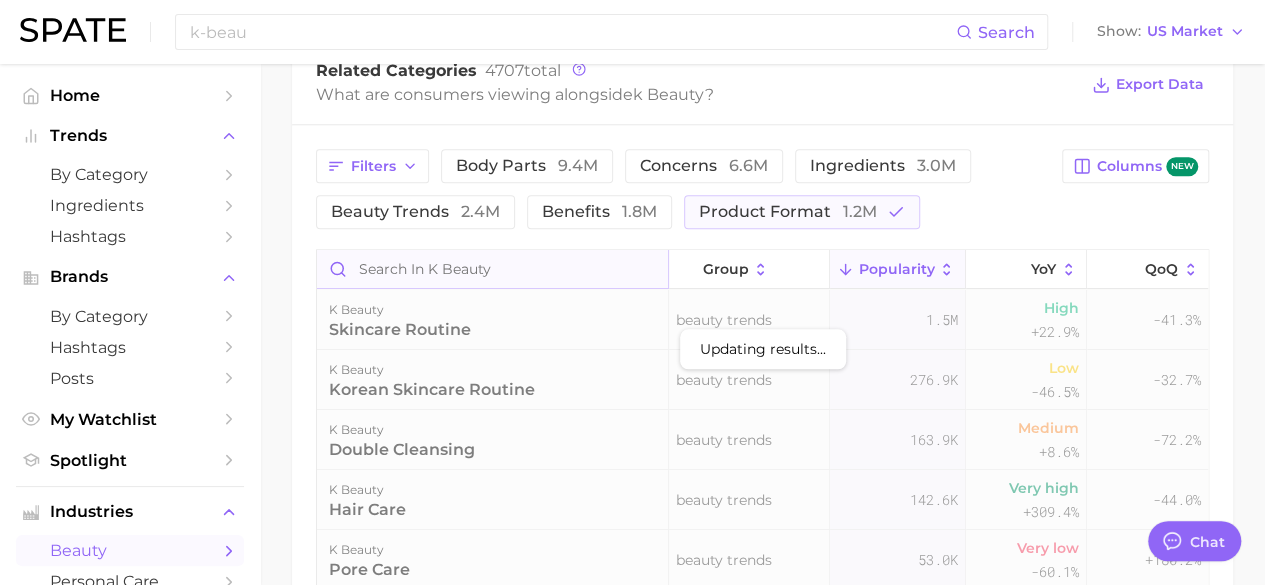 click at bounding box center (492, 269) 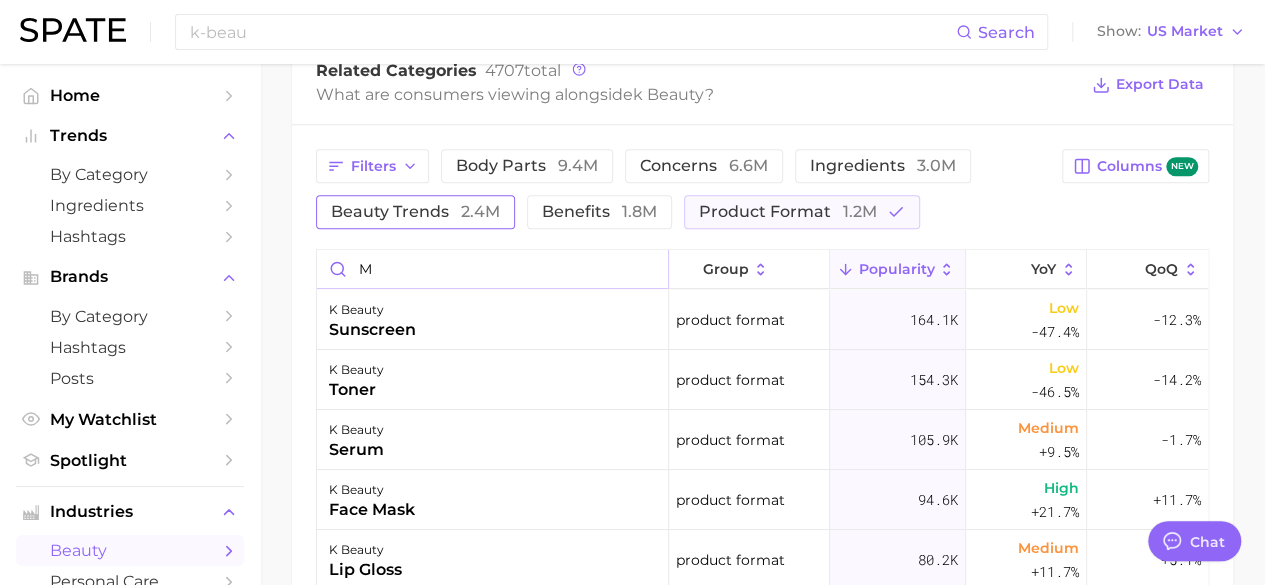type on "mo" 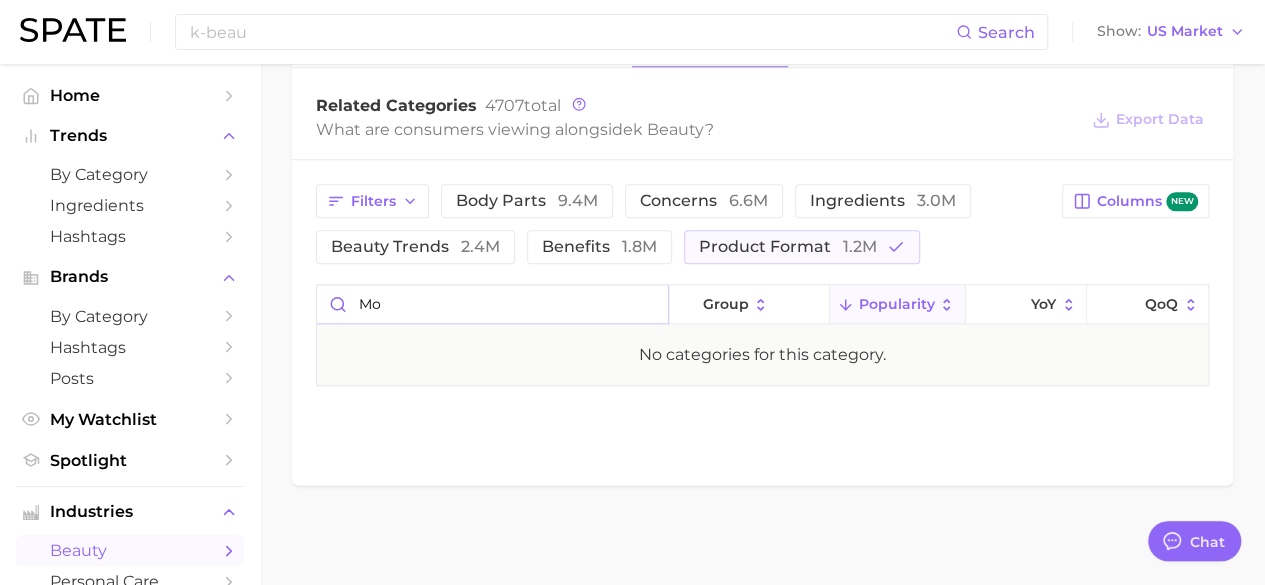 scroll, scrollTop: 965, scrollLeft: 0, axis: vertical 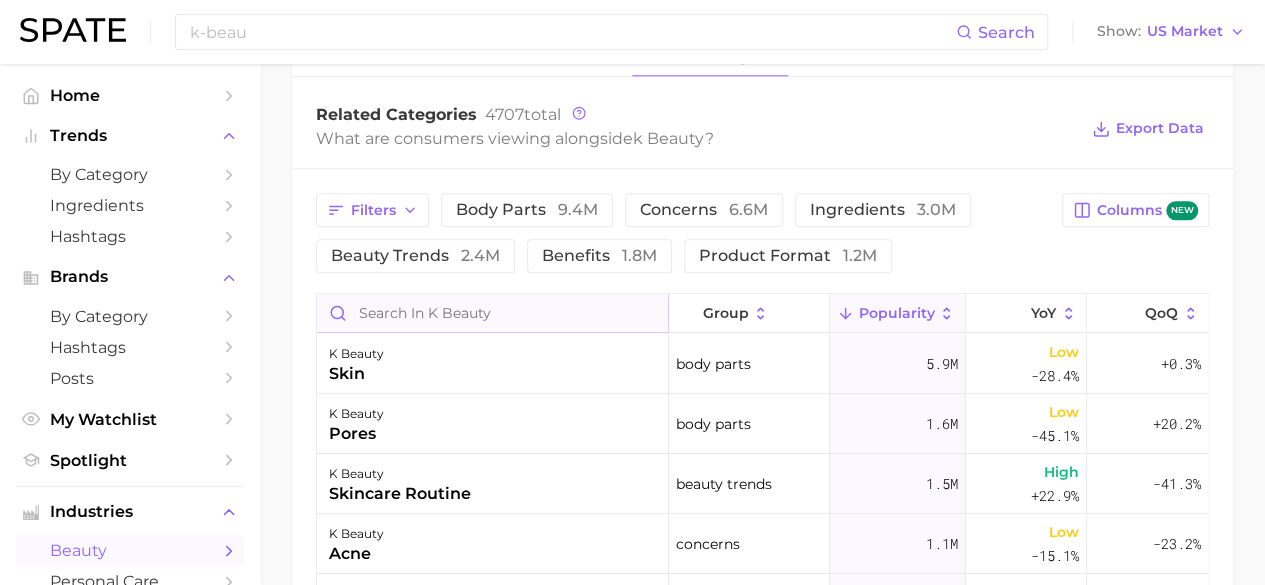 click at bounding box center (492, 313) 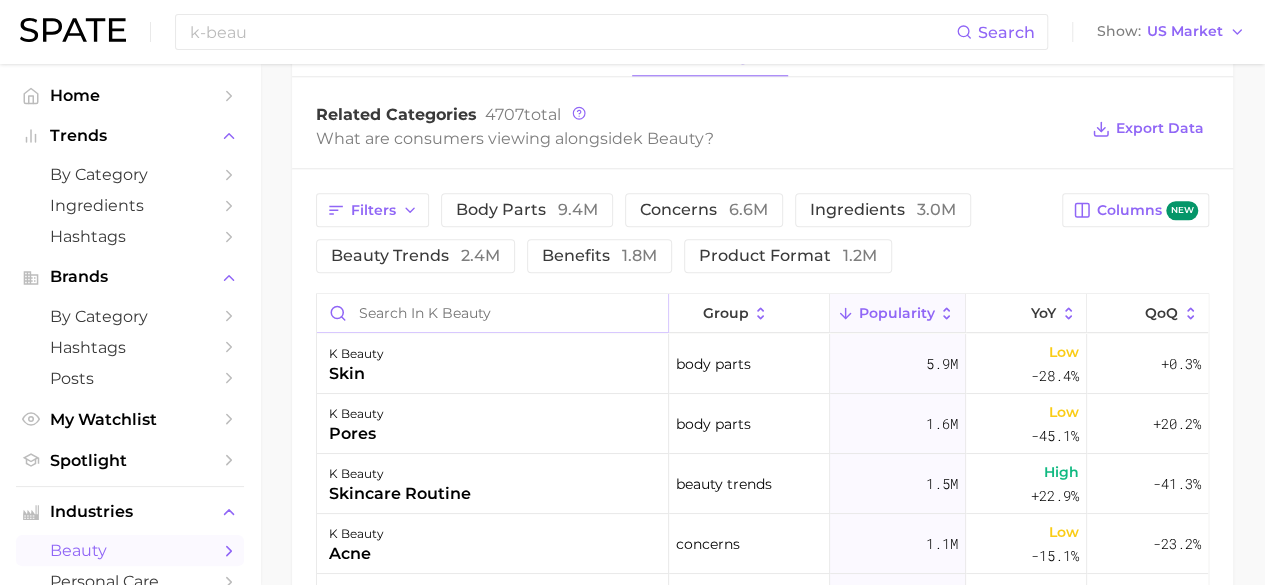 type on "m" 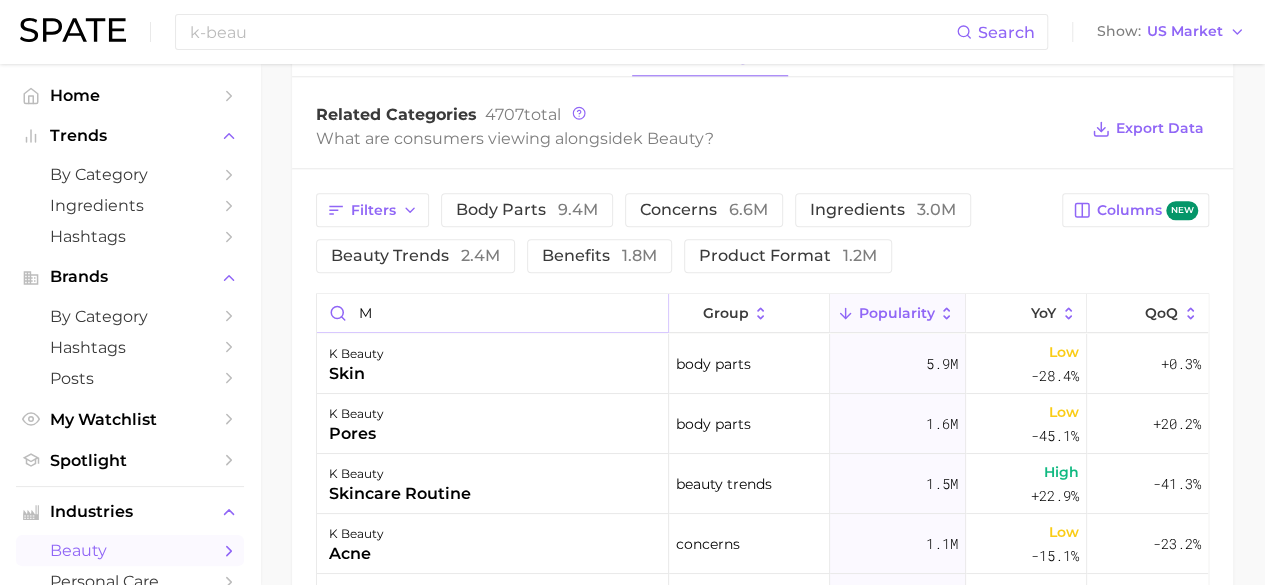 type 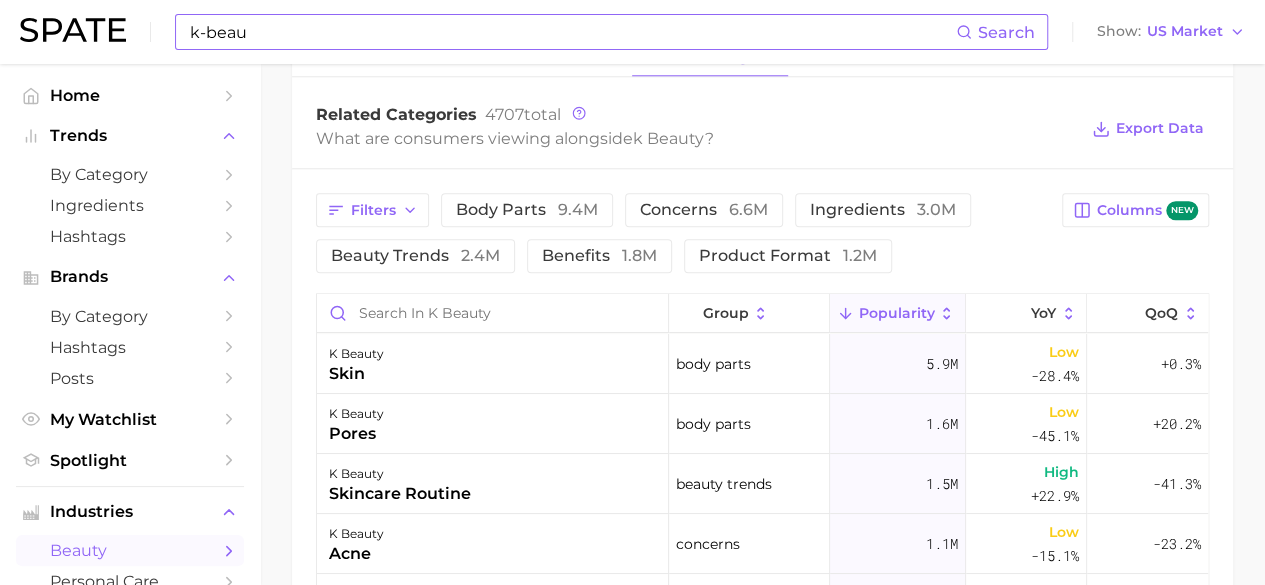 click on "k-beau" at bounding box center (572, 32) 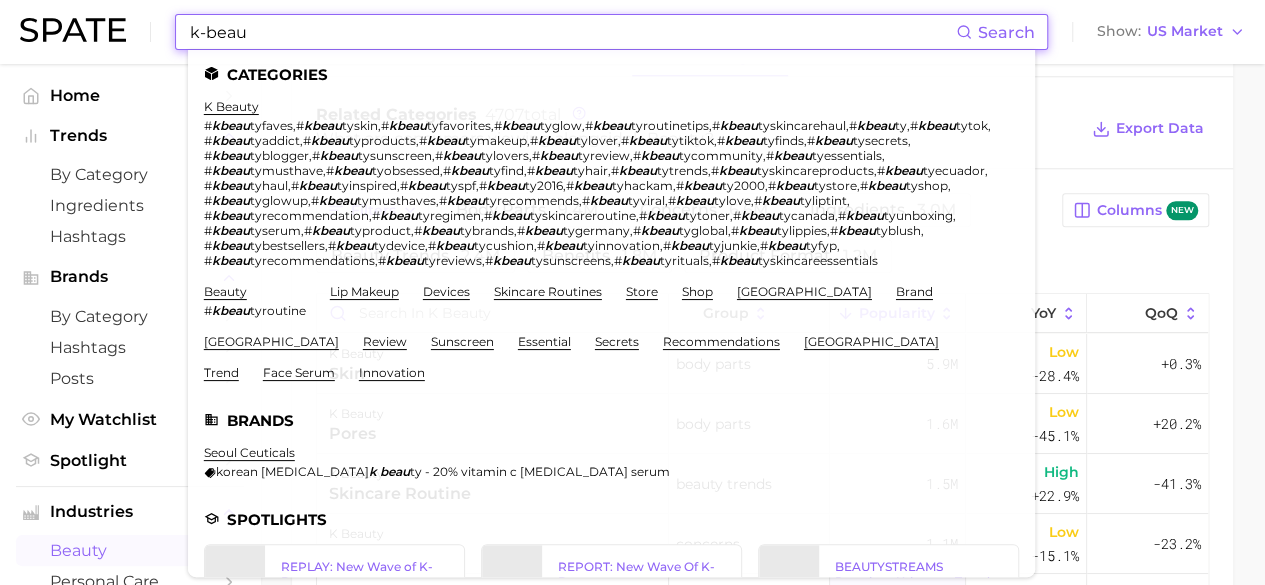 click on "k-beau" at bounding box center (572, 32) 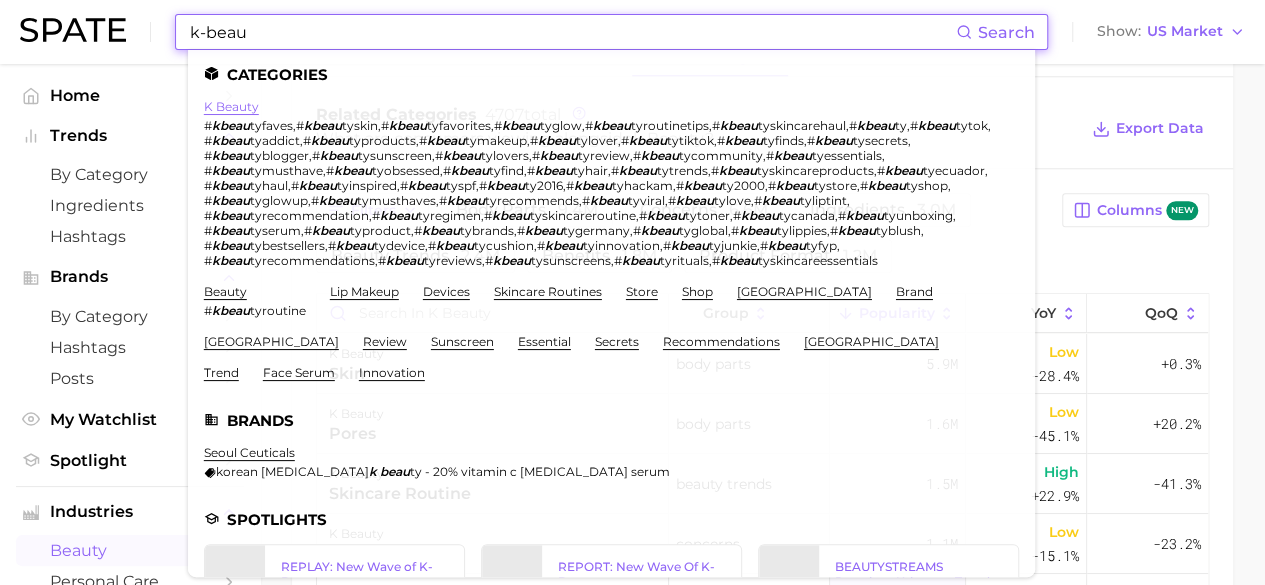 click on "k beauty" at bounding box center (231, 106) 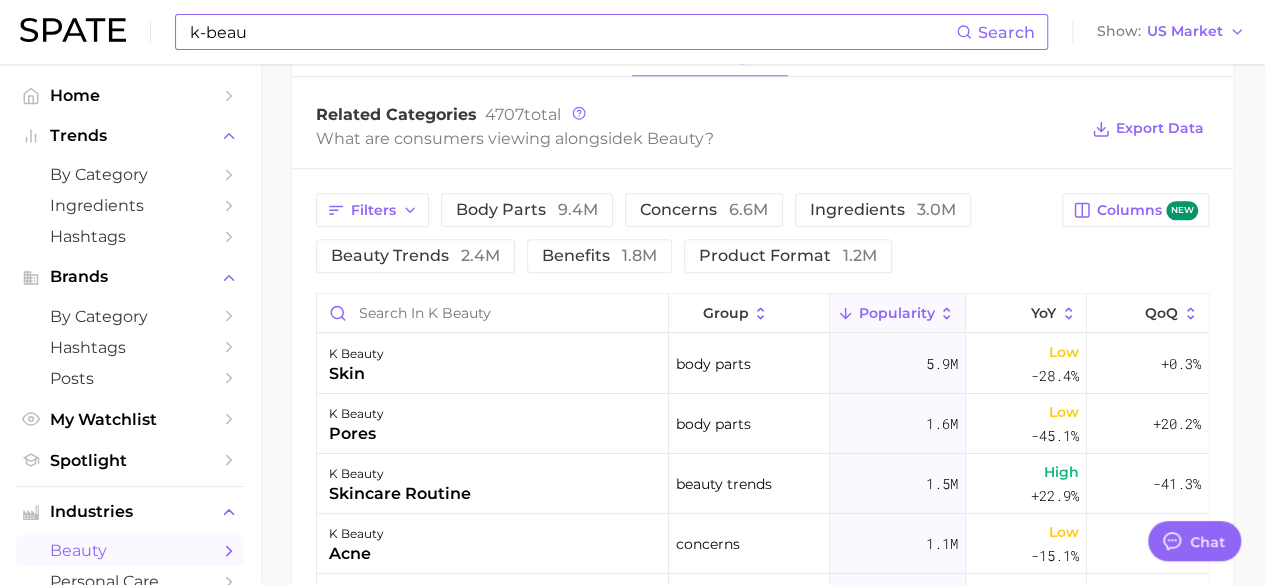 type on "x" 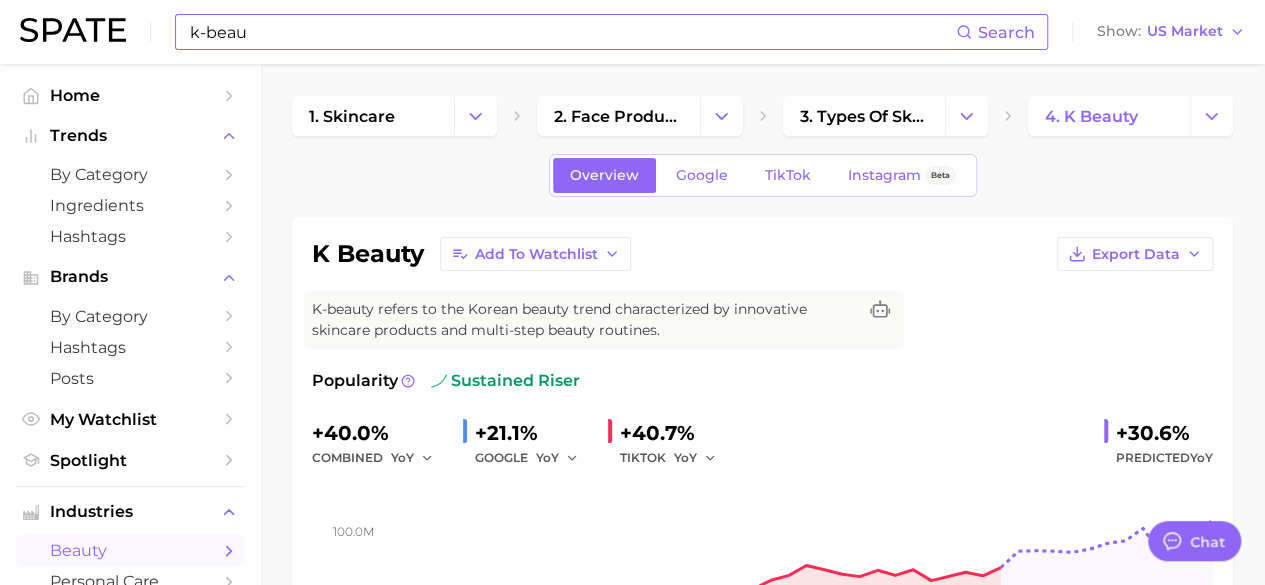 scroll, scrollTop: 0, scrollLeft: 0, axis: both 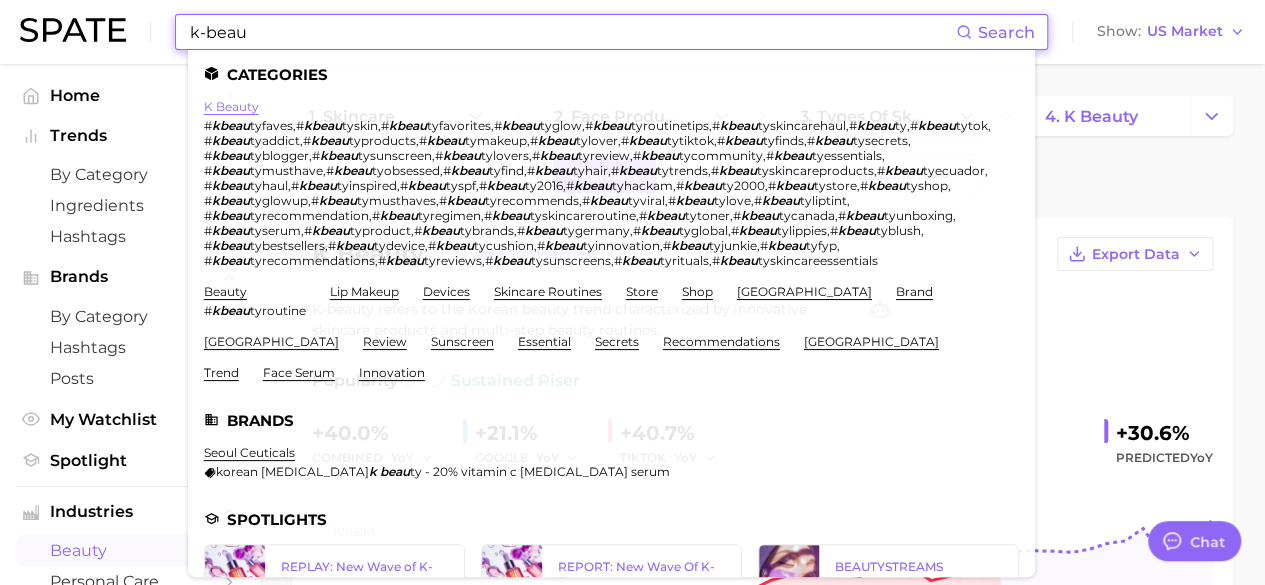 click on "k beauty" at bounding box center (231, 106) 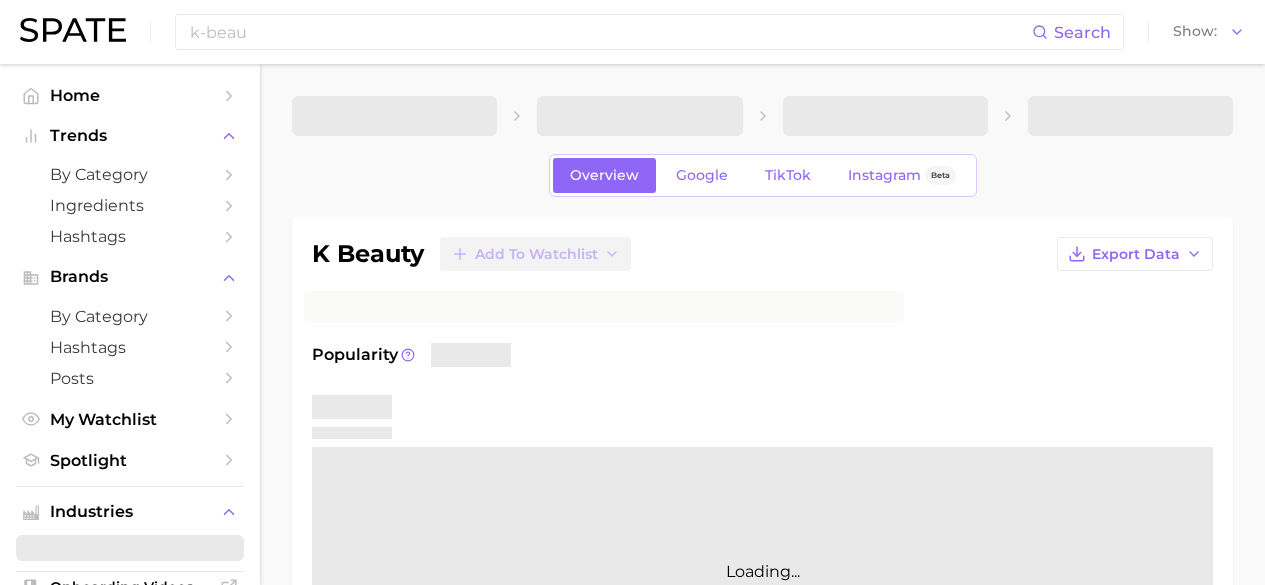 scroll, scrollTop: 0, scrollLeft: 0, axis: both 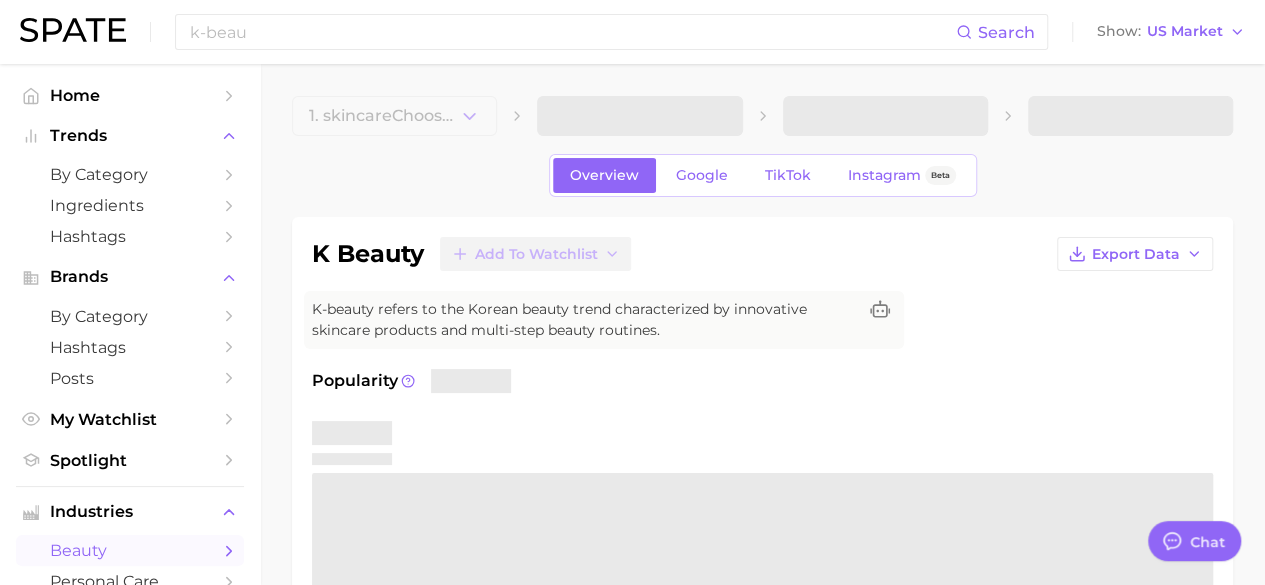 type on "x" 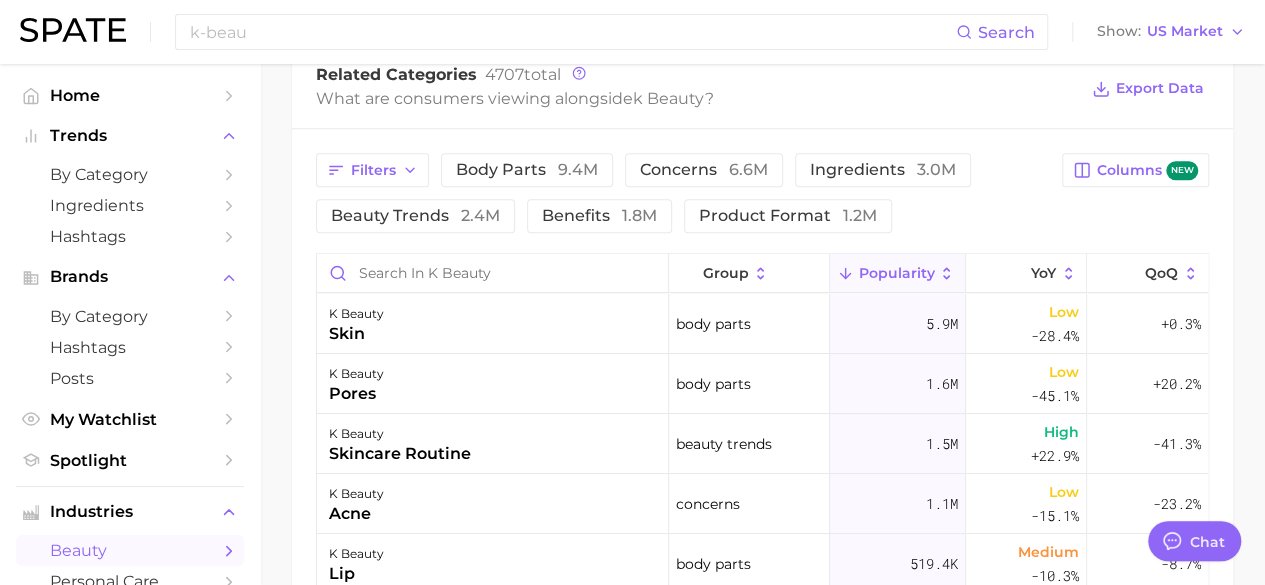 scroll, scrollTop: 1000, scrollLeft: 0, axis: vertical 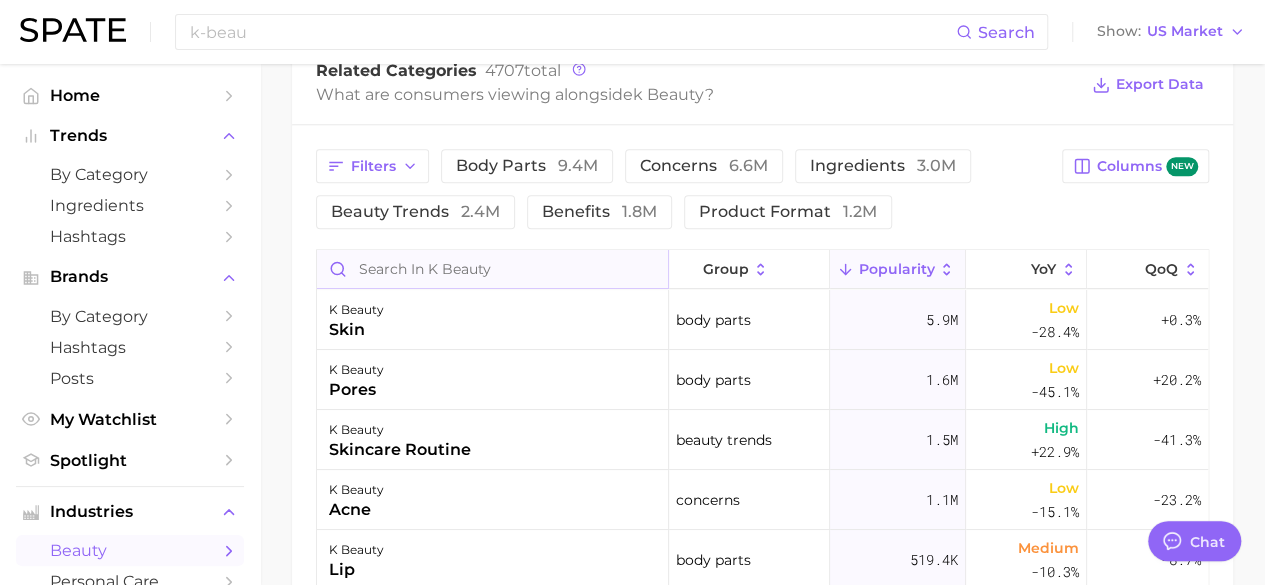 click at bounding box center (492, 269) 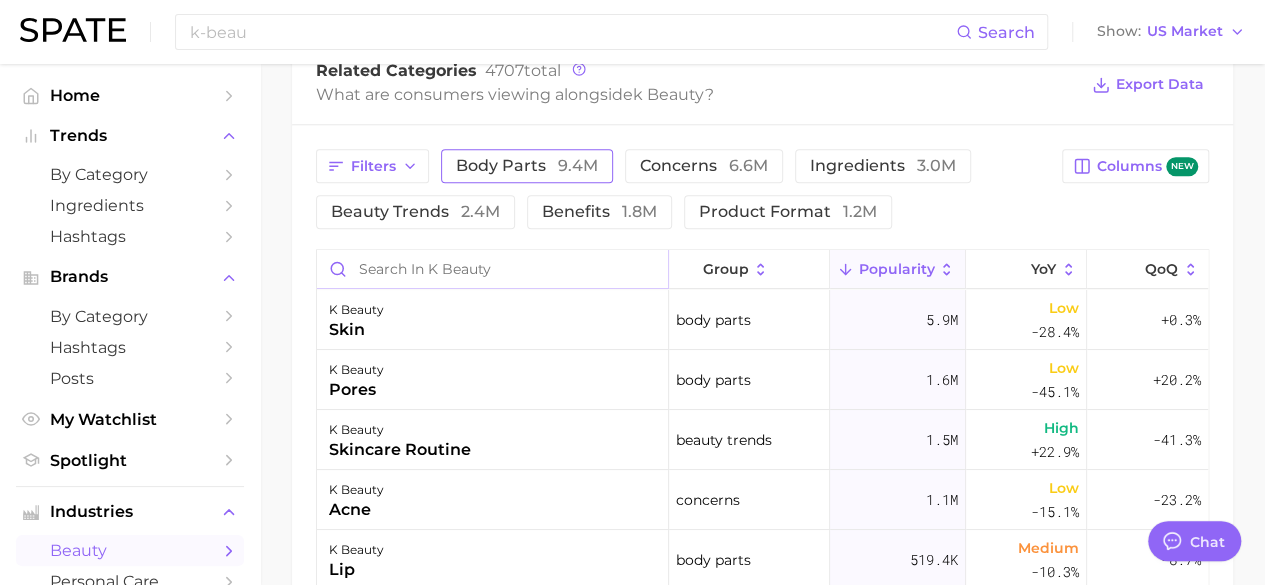 type on "m" 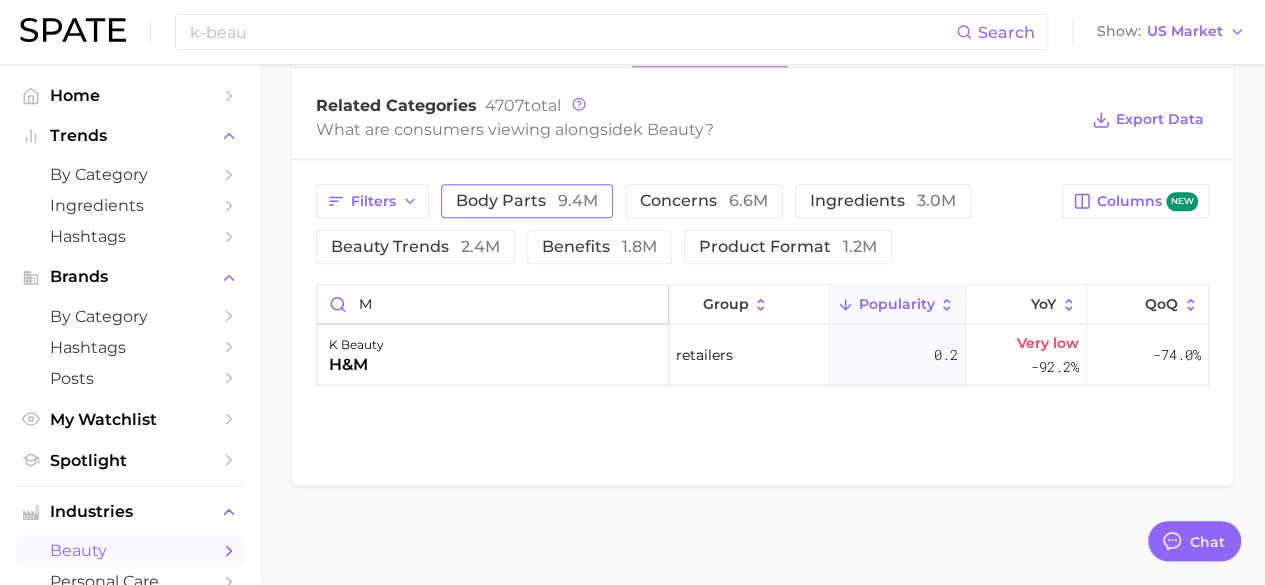 scroll, scrollTop: 965, scrollLeft: 0, axis: vertical 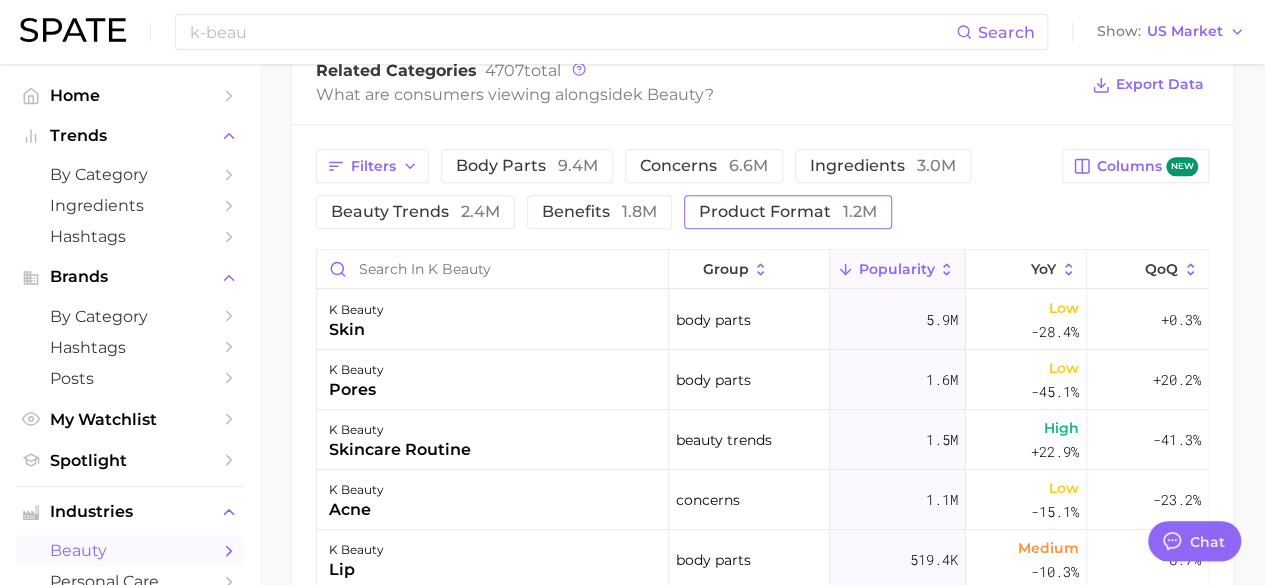 click on "product format   1.2m" at bounding box center (788, 212) 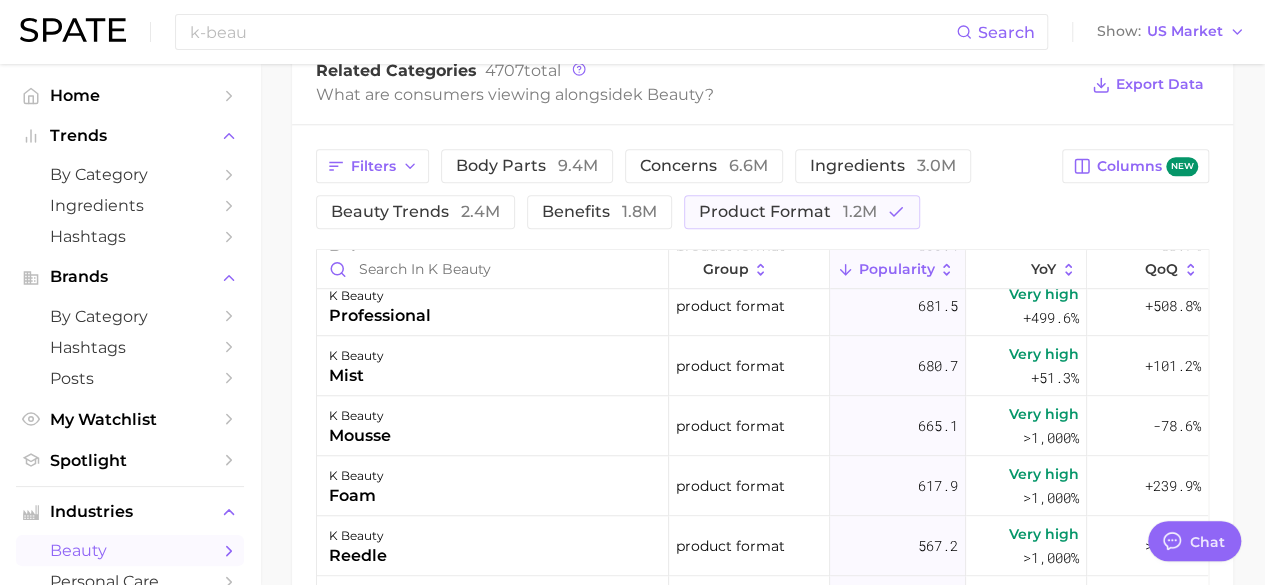 scroll, scrollTop: 4500, scrollLeft: 0, axis: vertical 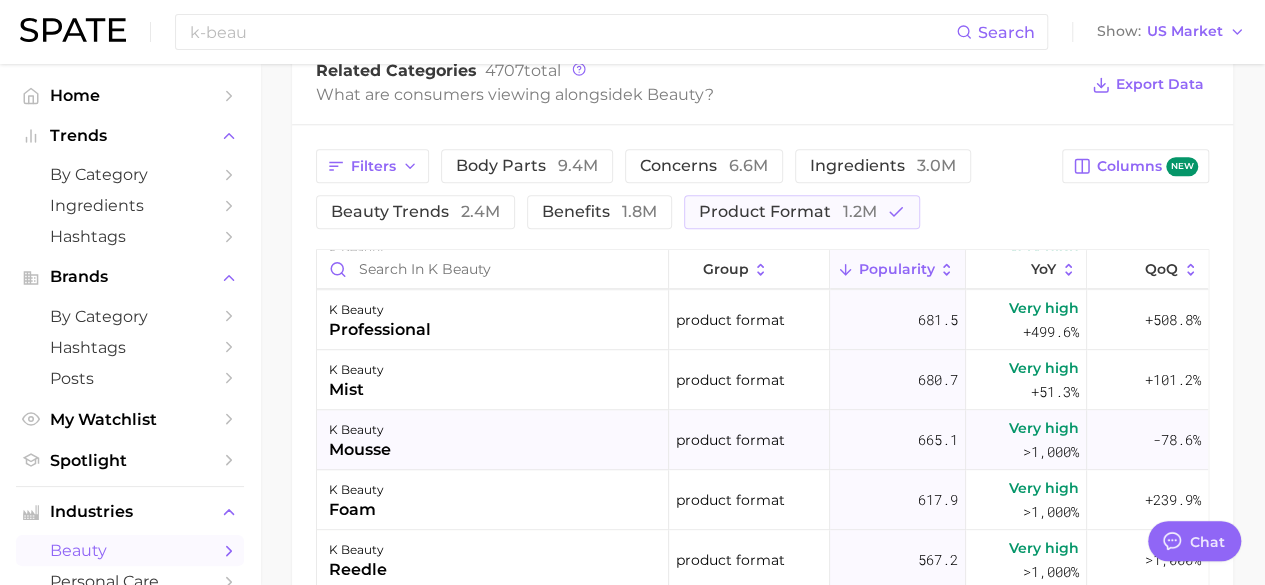 click on "k beauty mousse" at bounding box center [493, 440] 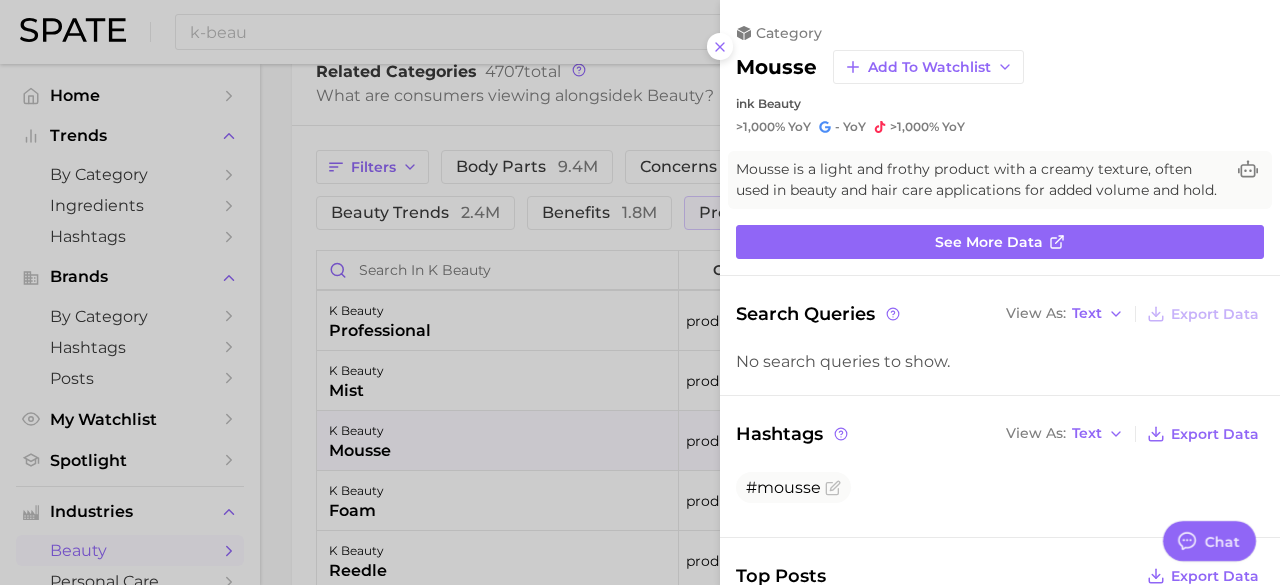 scroll, scrollTop: 0, scrollLeft: 0, axis: both 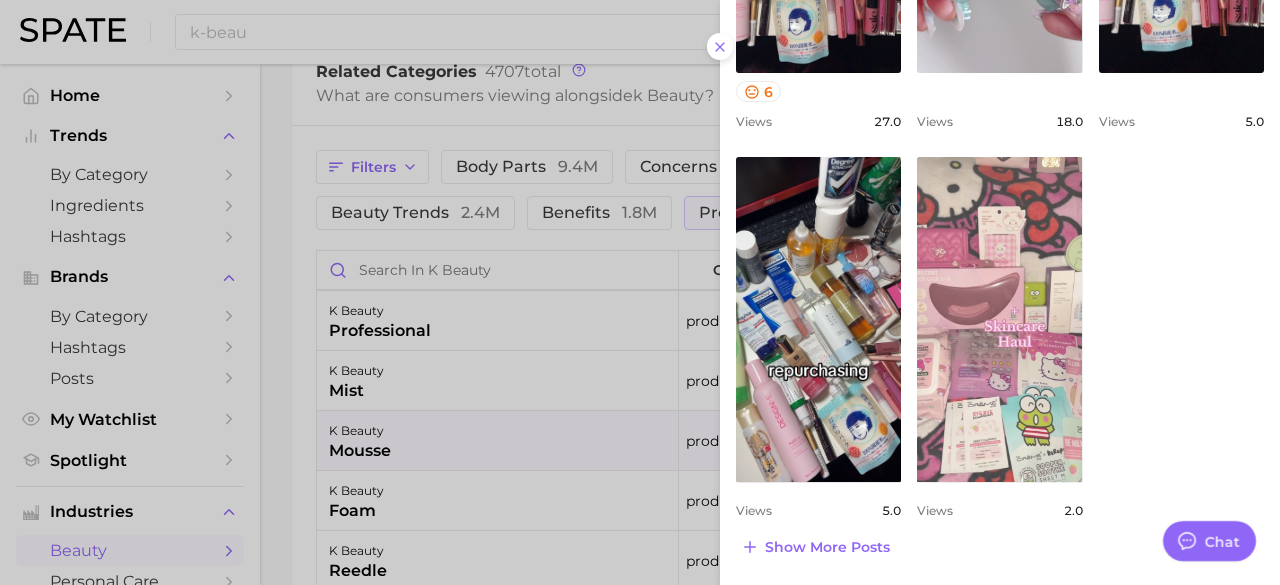 click on "view post on TikTok" at bounding box center (999, 319) 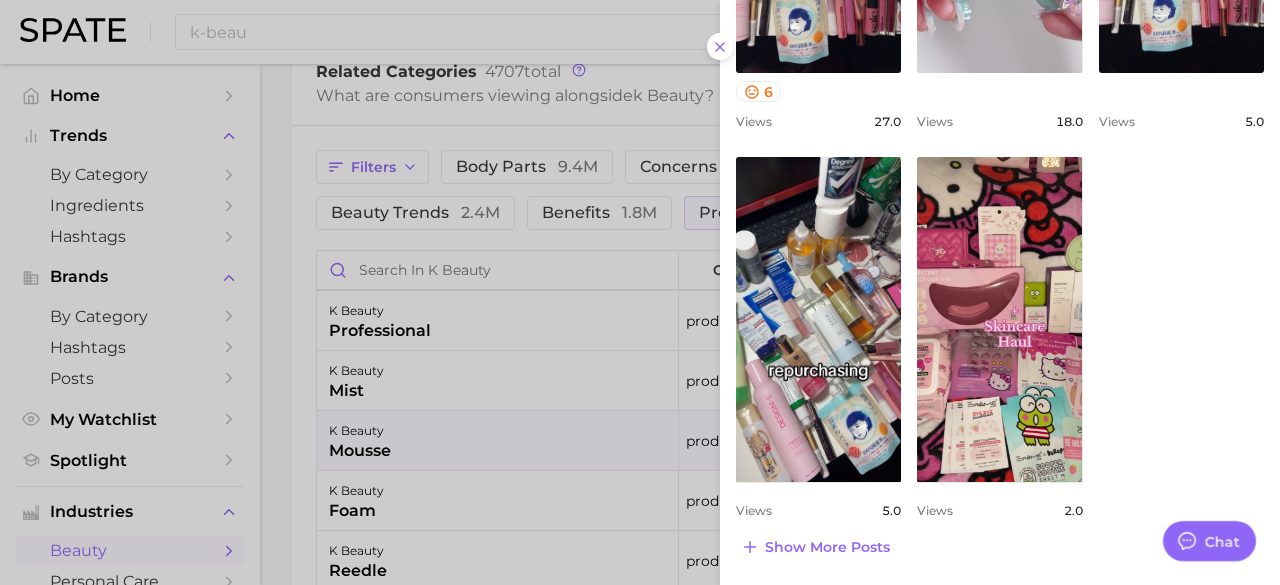 click at bounding box center (640, 292) 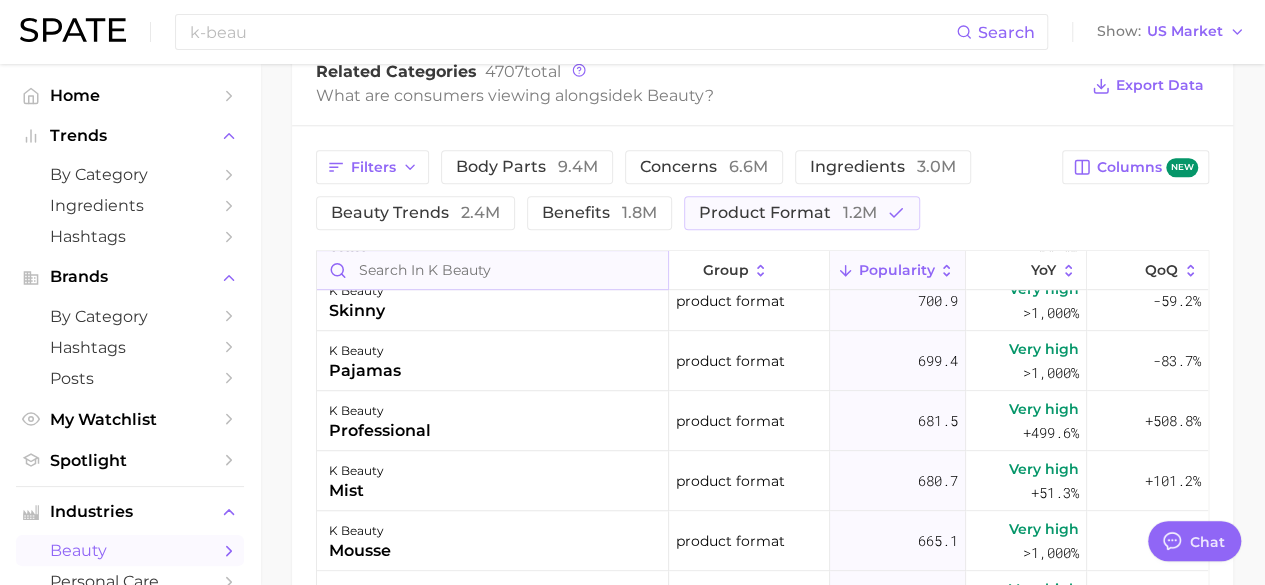 scroll, scrollTop: 4500, scrollLeft: 0, axis: vertical 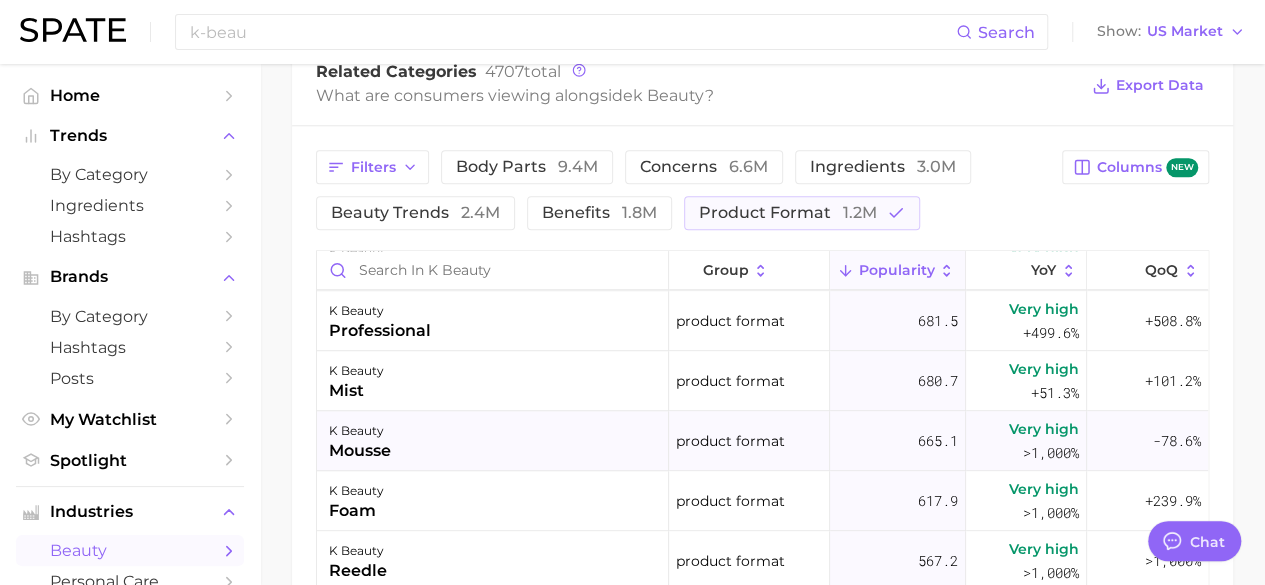 click on "665.1" at bounding box center (938, 441) 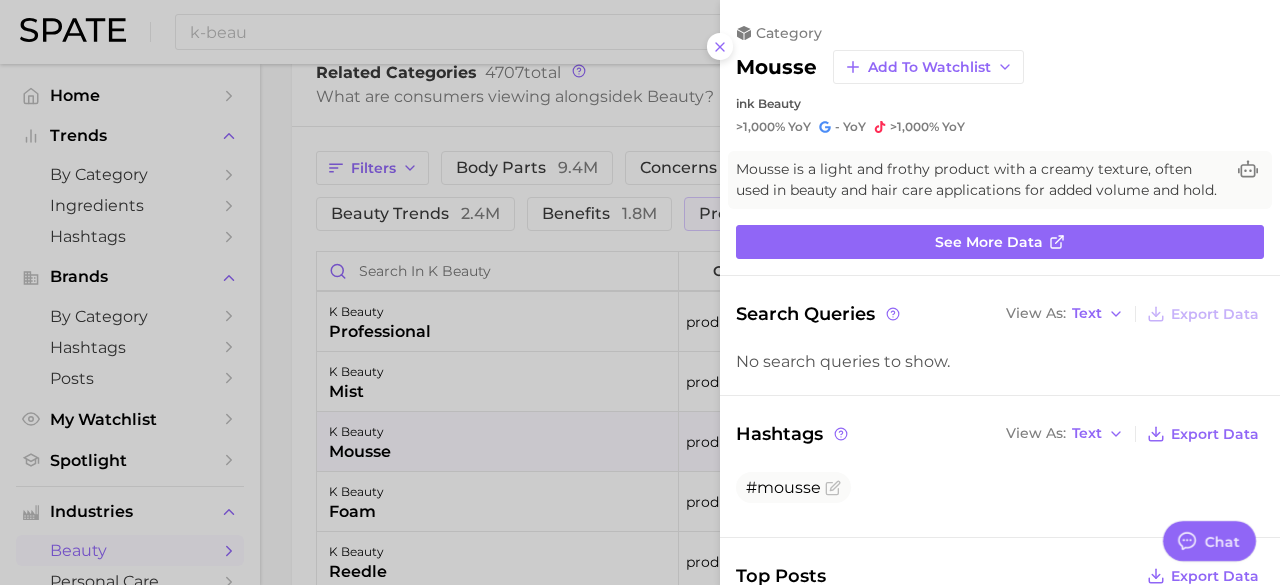 scroll, scrollTop: 0, scrollLeft: 0, axis: both 